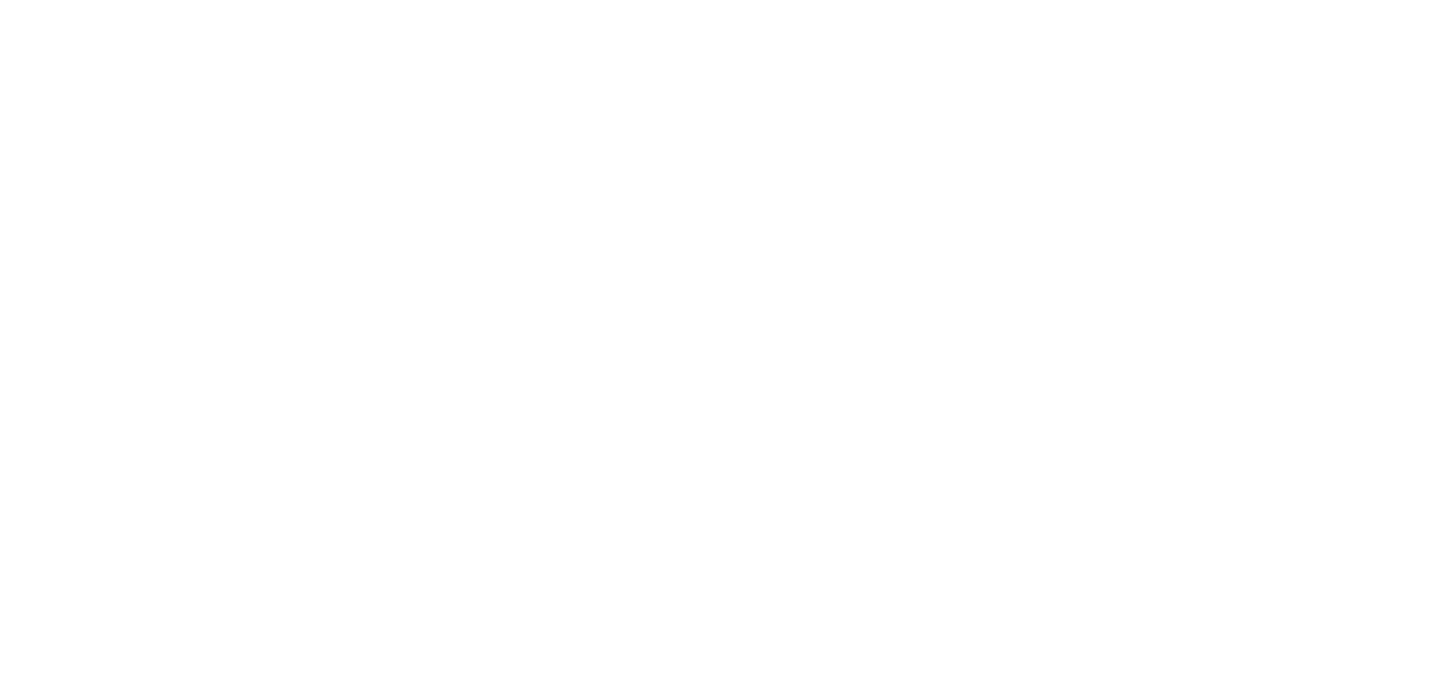 scroll, scrollTop: 0, scrollLeft: 0, axis: both 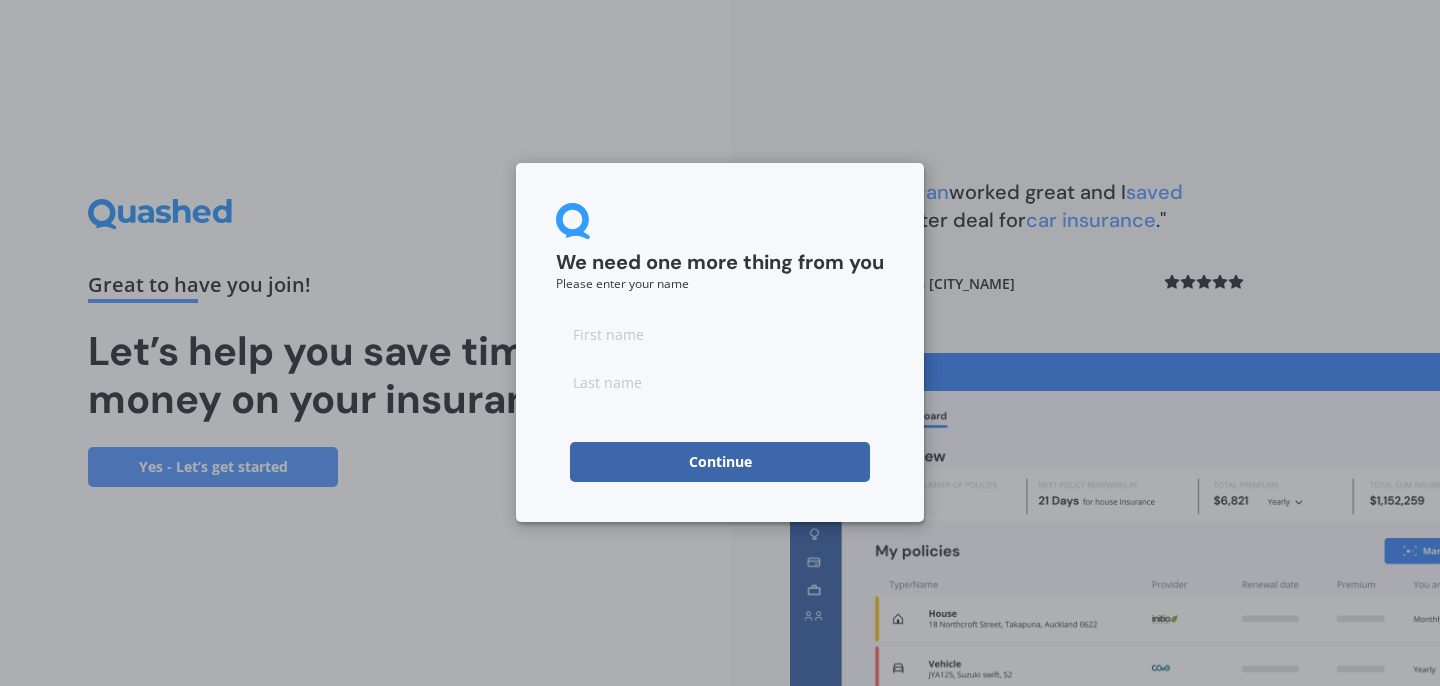 click at bounding box center [720, 334] 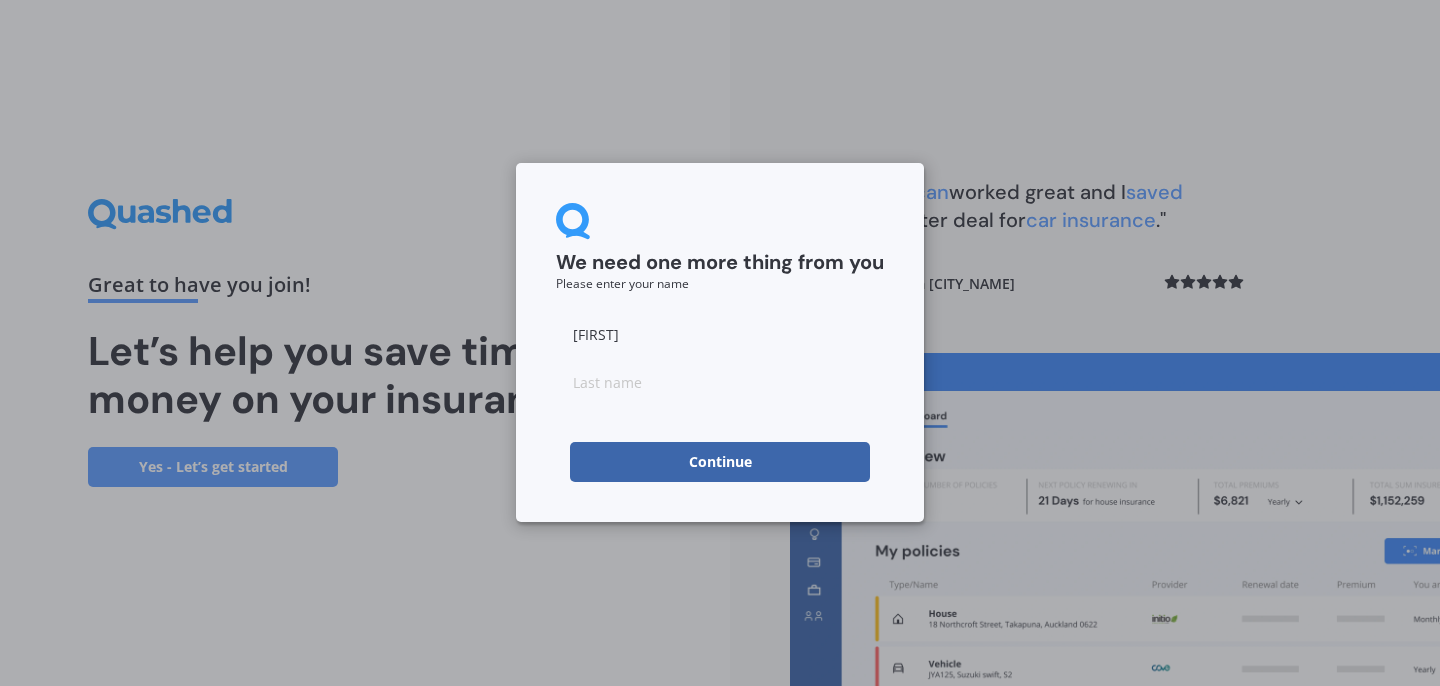 type on "[FIRST]" 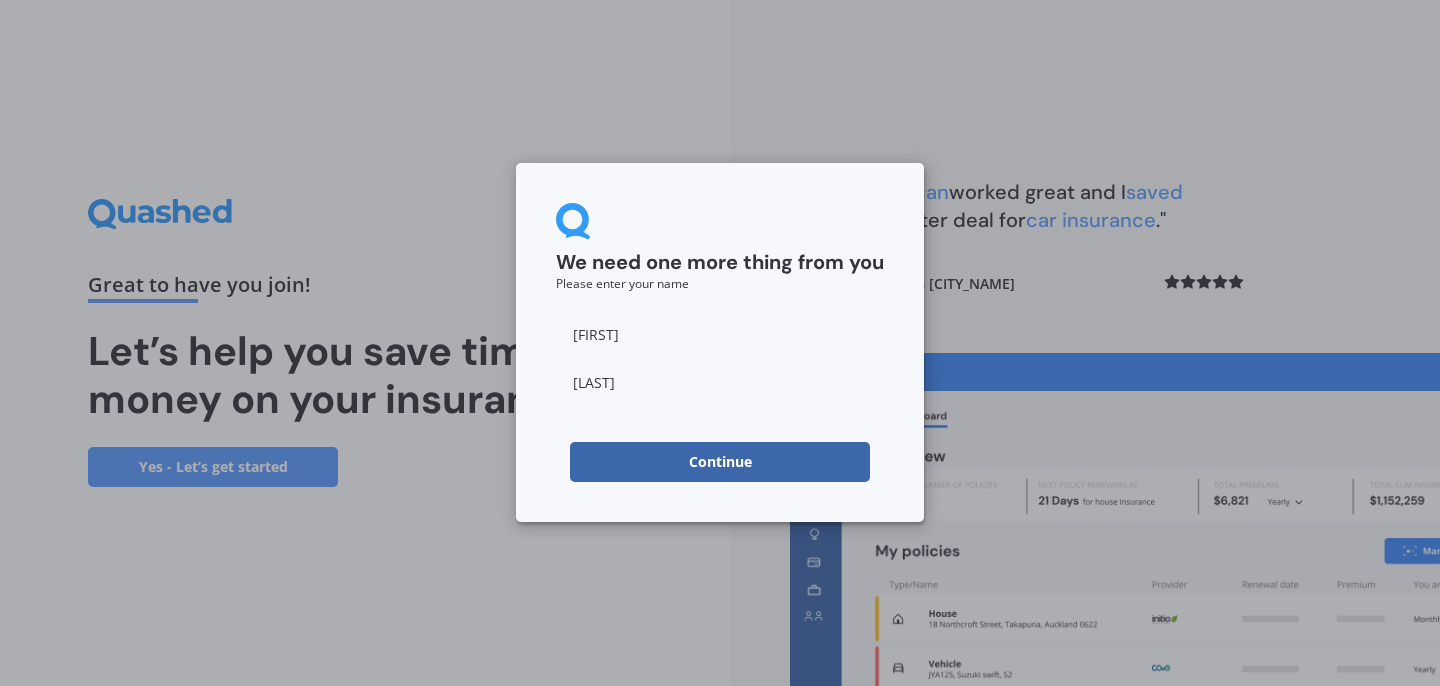 type on "[FIRST]" 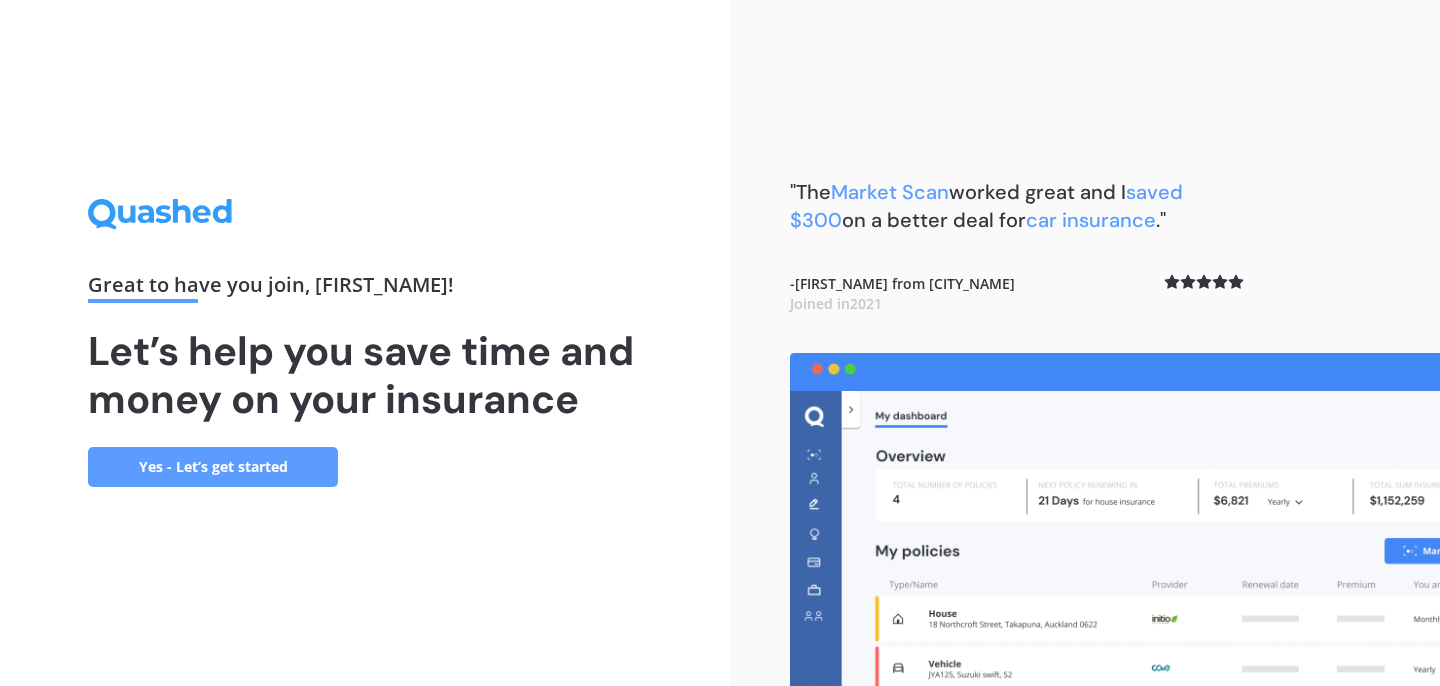 scroll, scrollTop: 0, scrollLeft: 0, axis: both 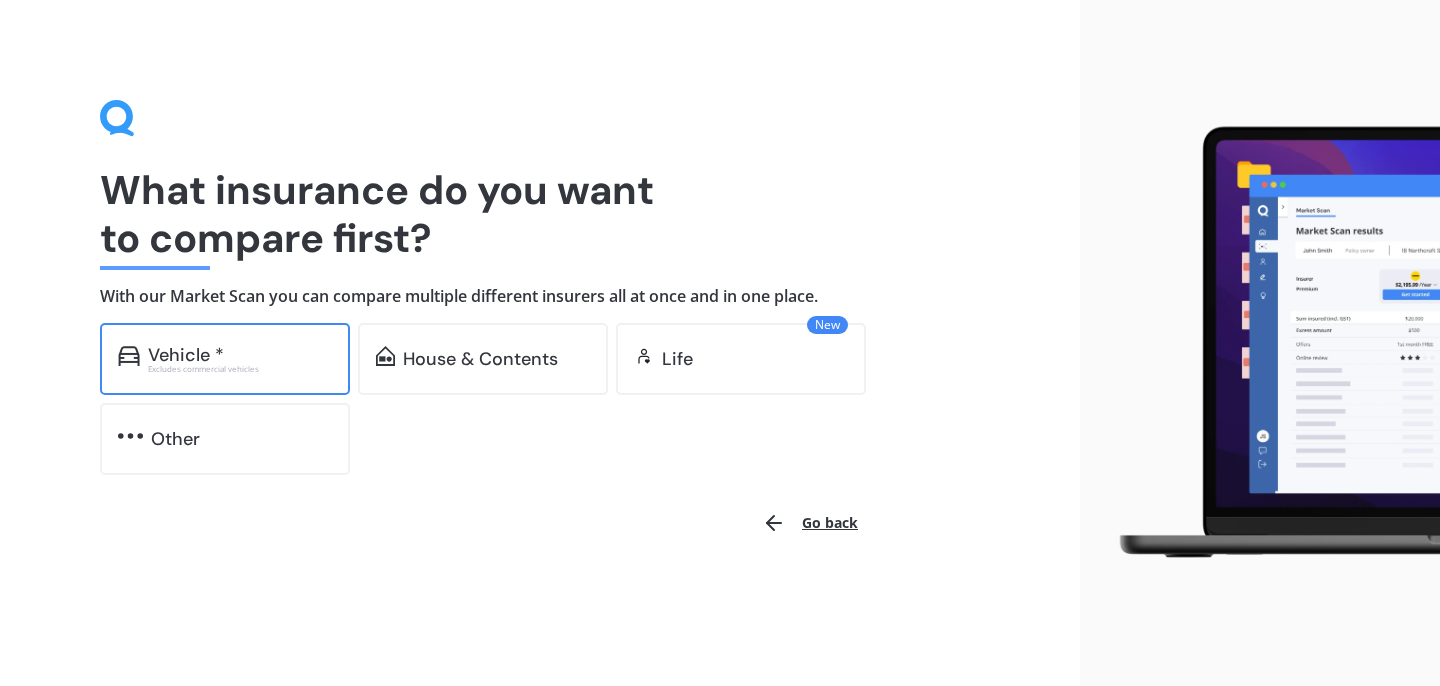click on "Vehicle *" at bounding box center (240, 355) 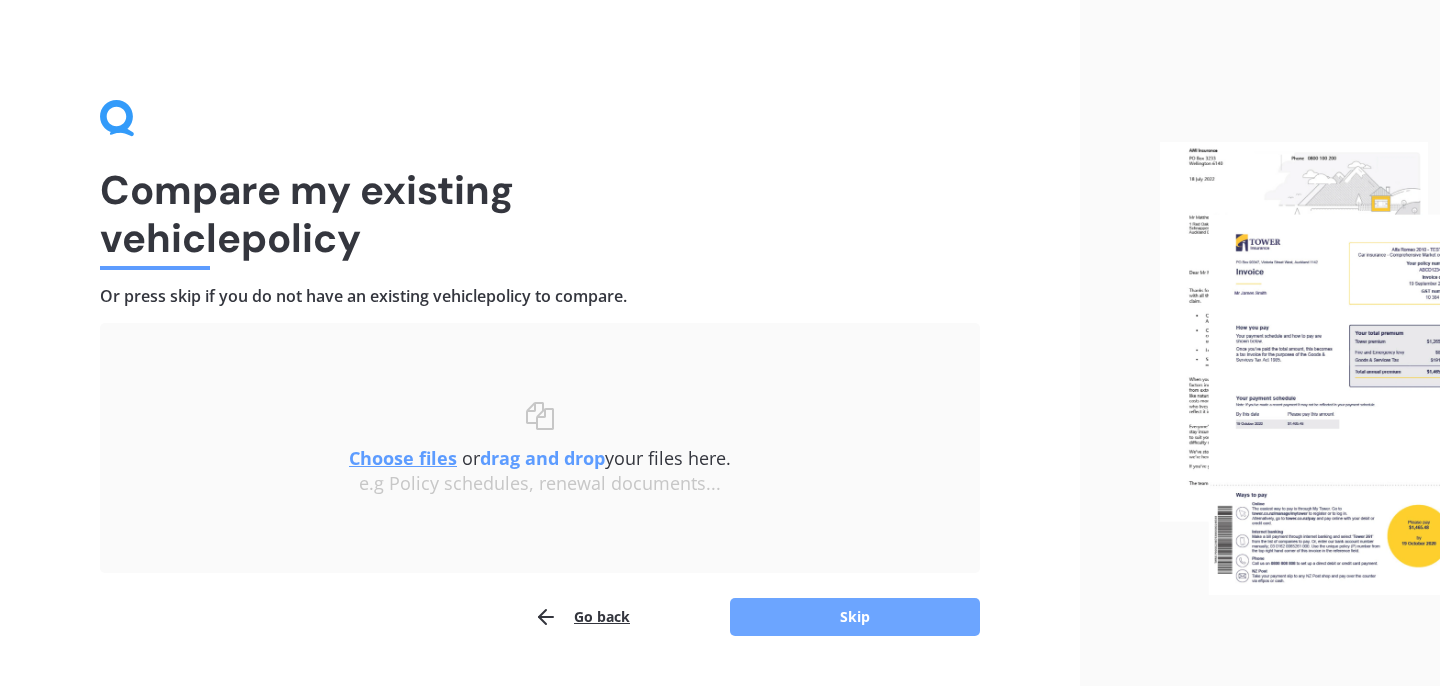 click on "Skip" at bounding box center (855, 617) 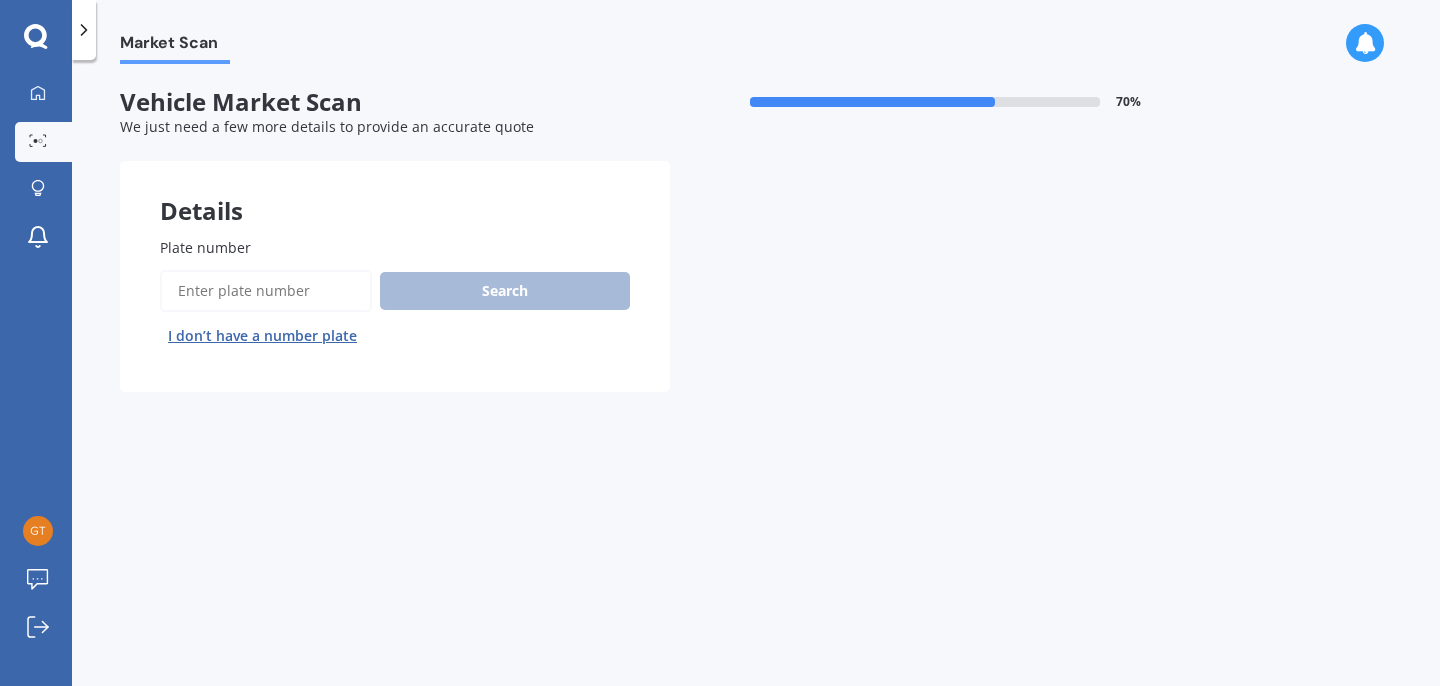 click on "Plate number" at bounding box center (266, 291) 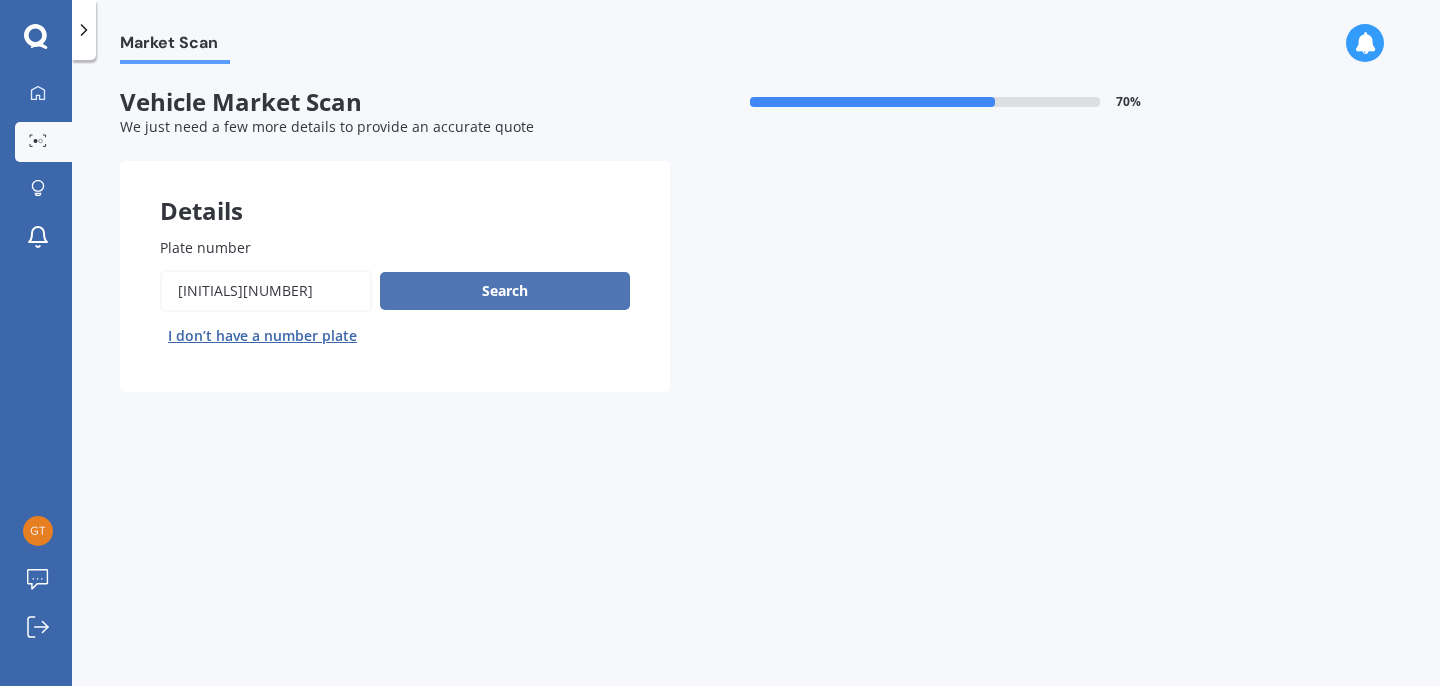 type on "[INITIALS][NUMBER]" 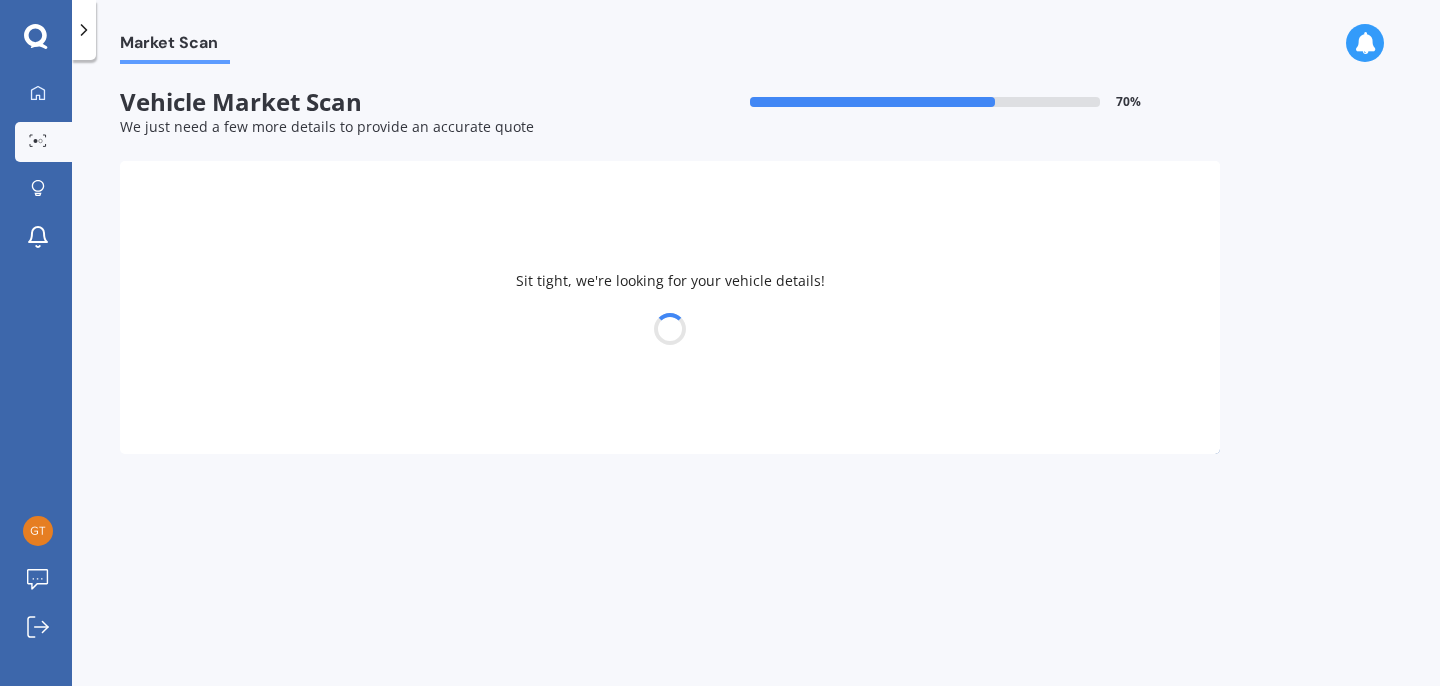 select on "HOLDEN" 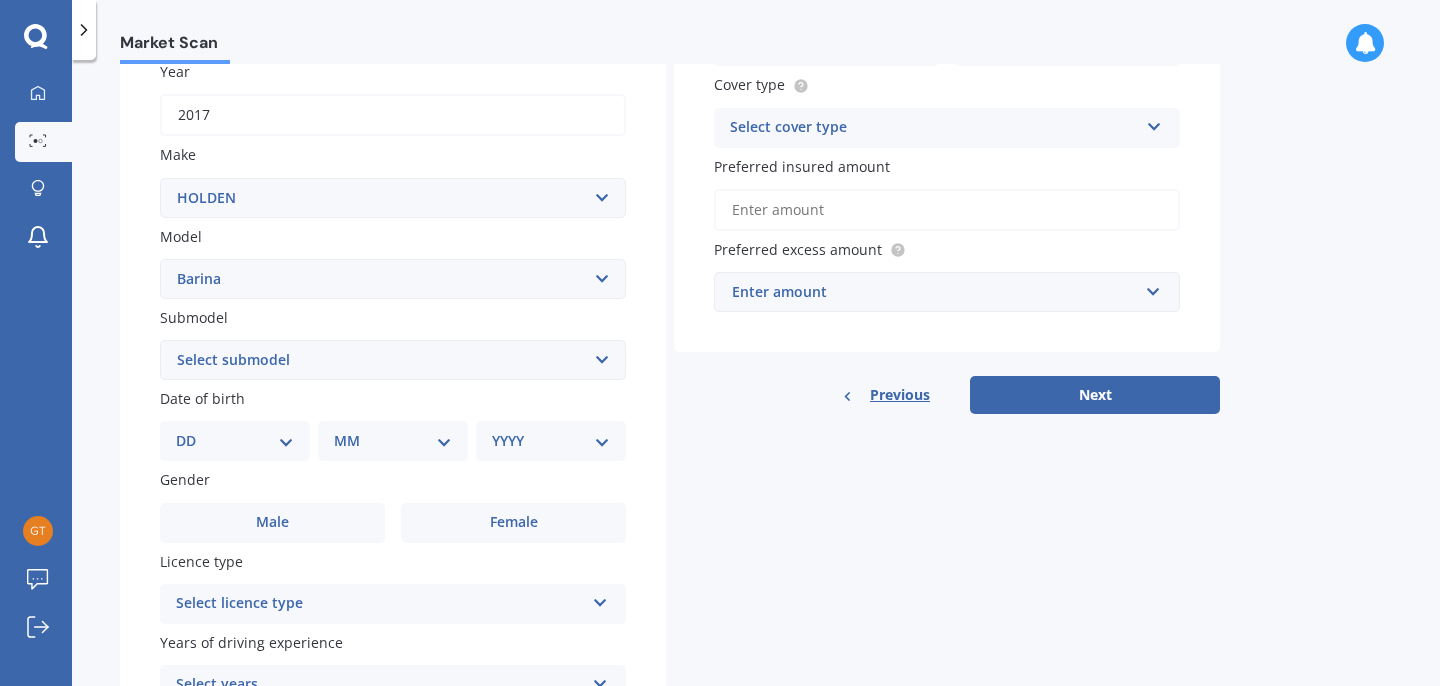 scroll, scrollTop: 305, scrollLeft: 0, axis: vertical 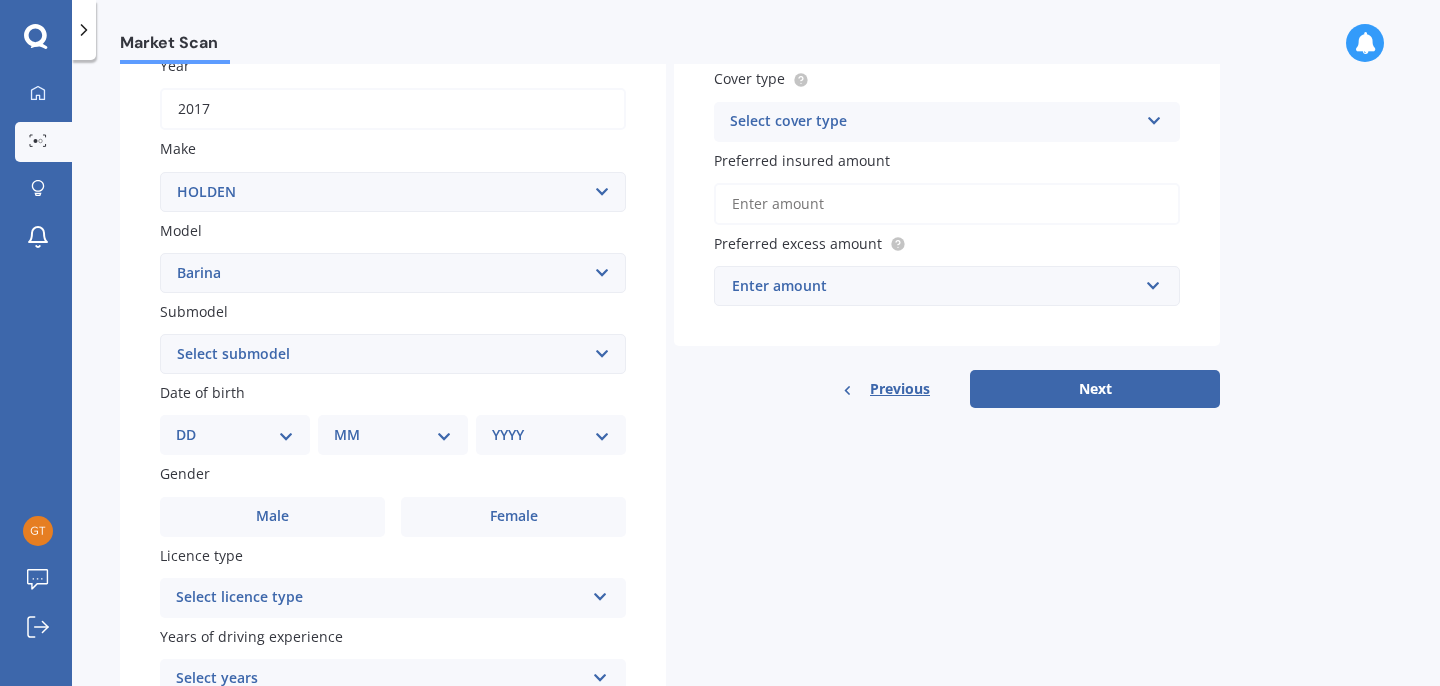 select on "14" 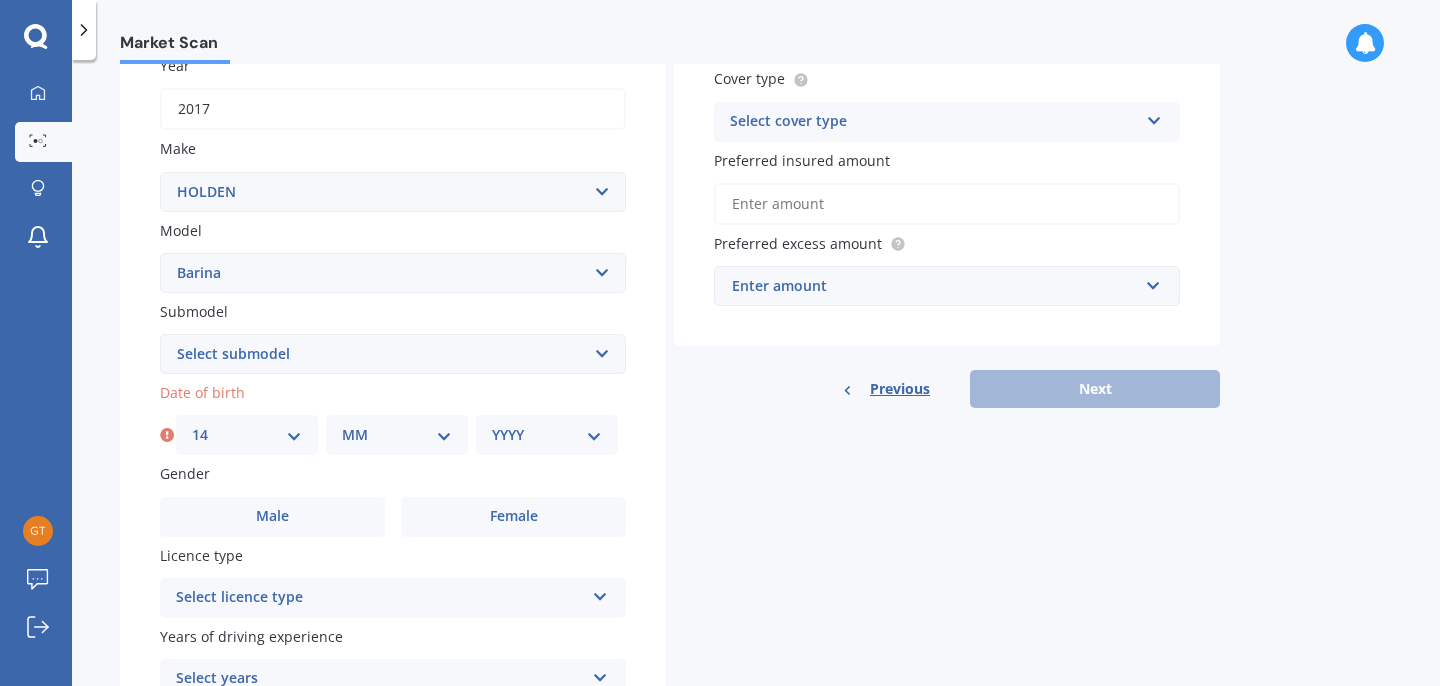select on "05" 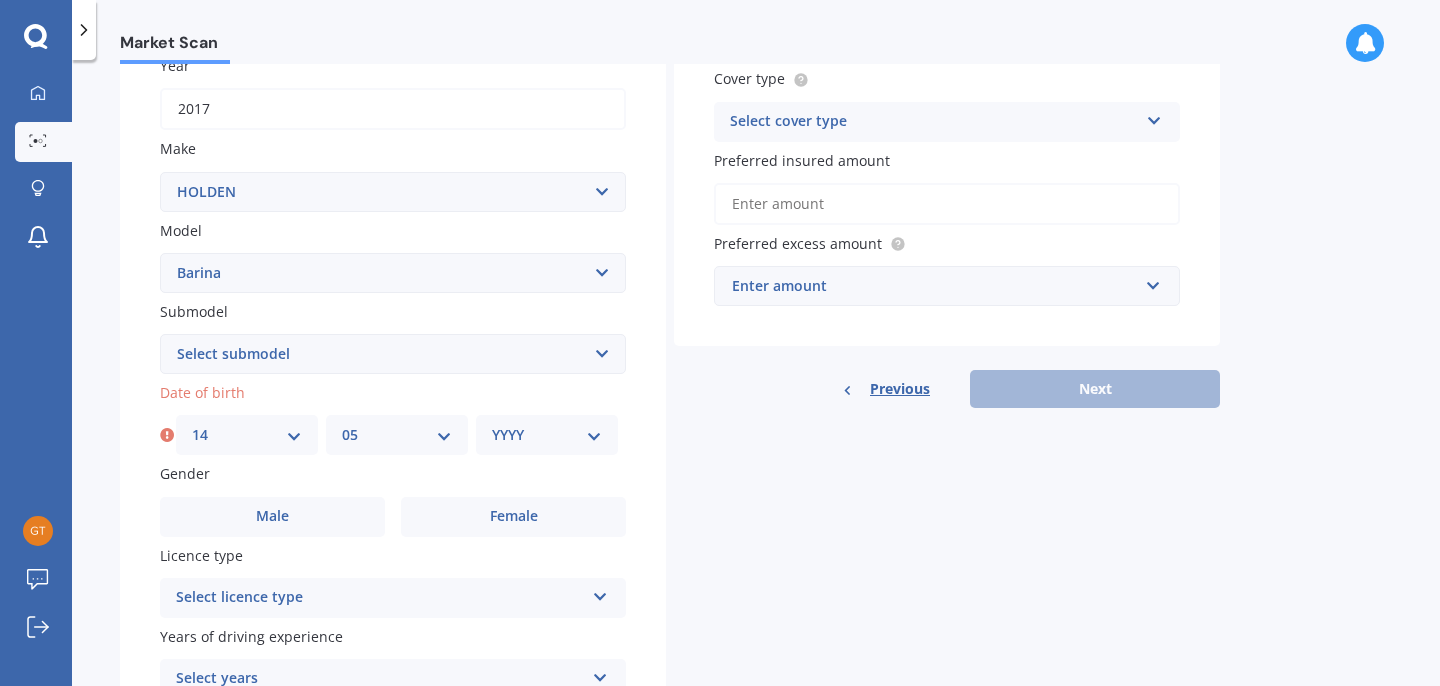 select on "1977" 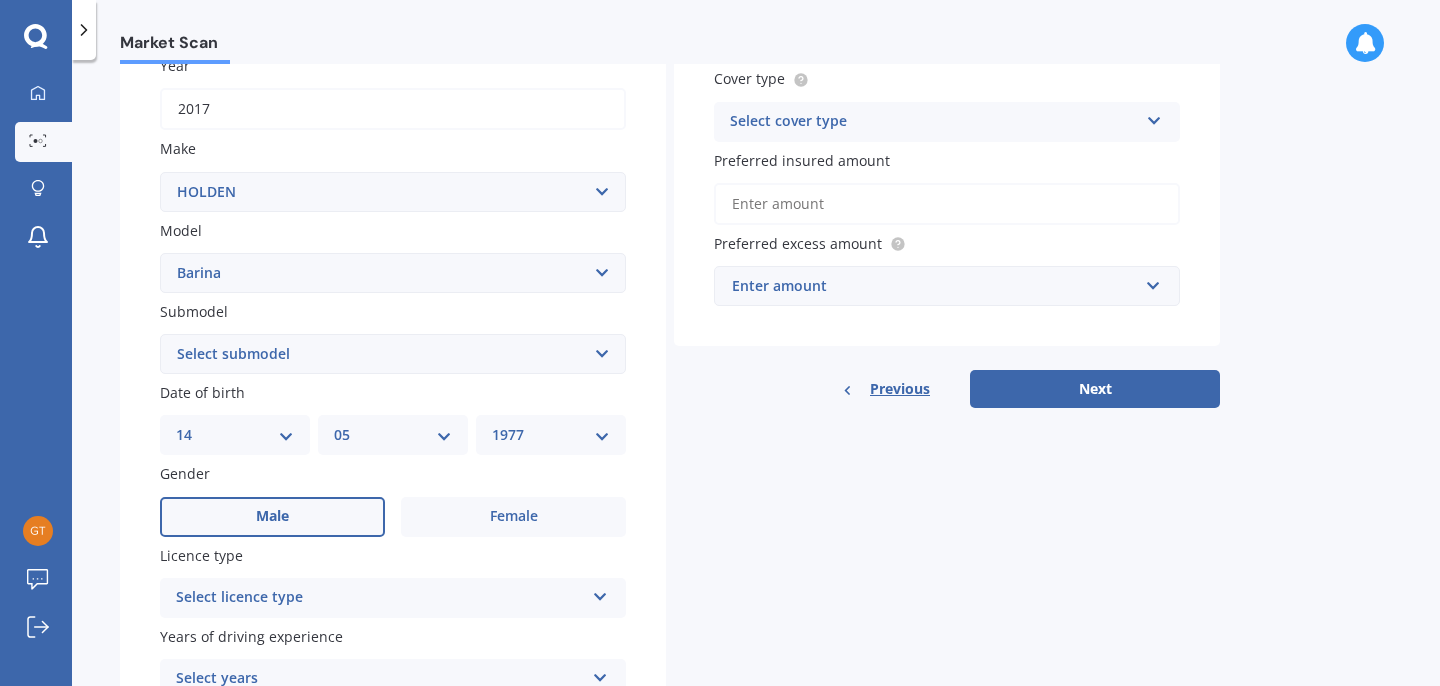 click on "Male" at bounding box center (272, 517) 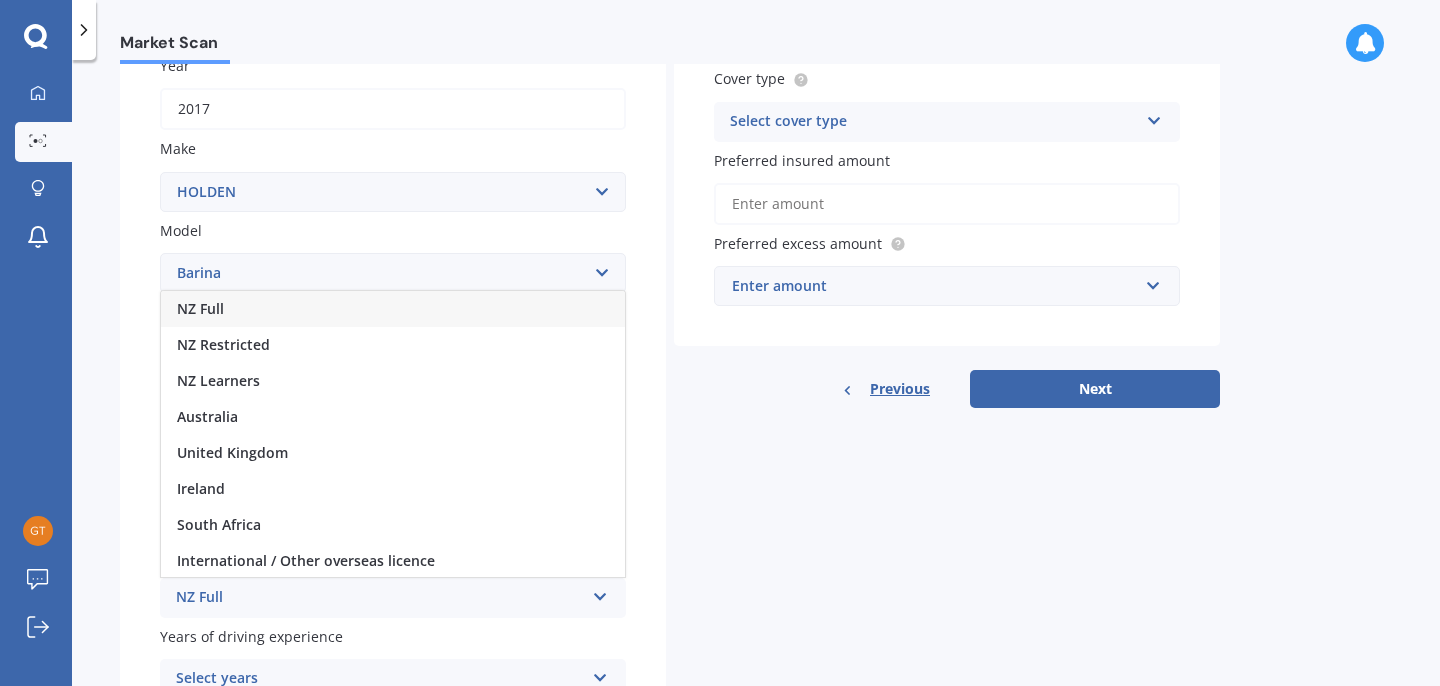 click on "NZ Full" at bounding box center [393, 309] 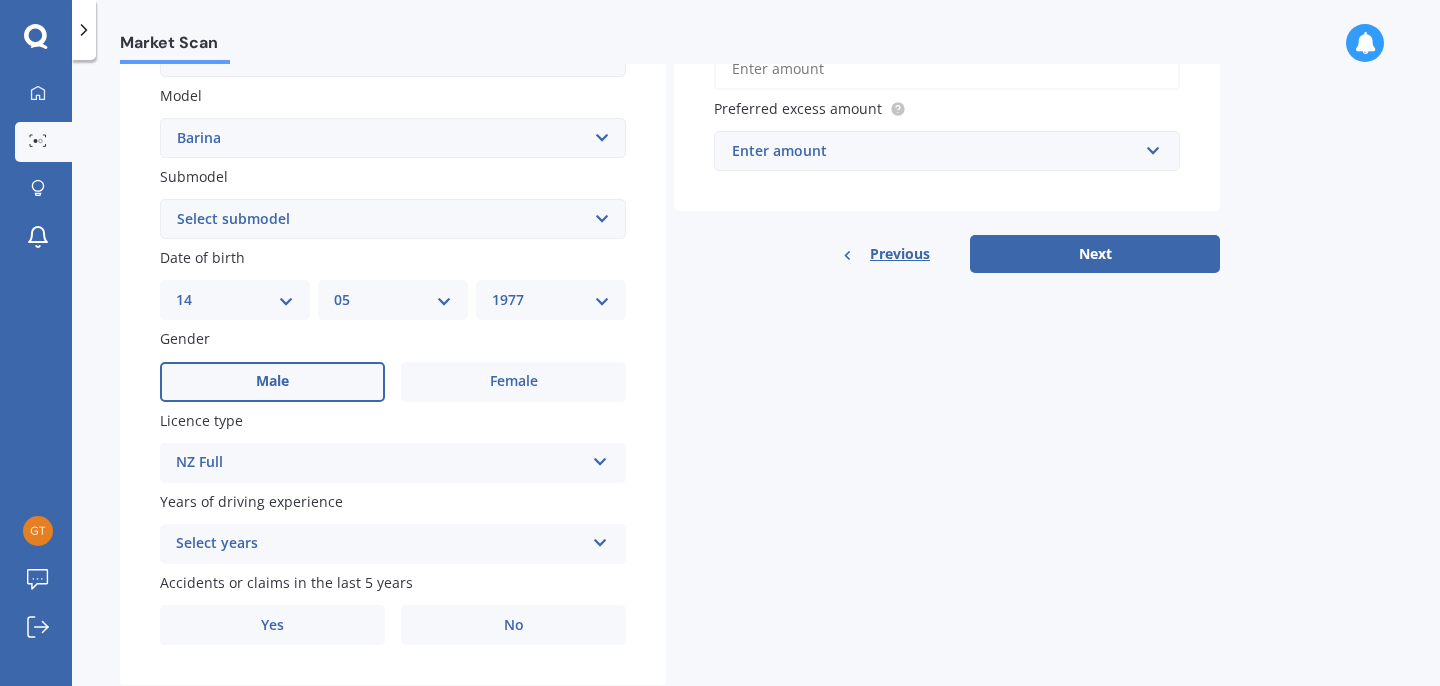 scroll, scrollTop: 474, scrollLeft: 0, axis: vertical 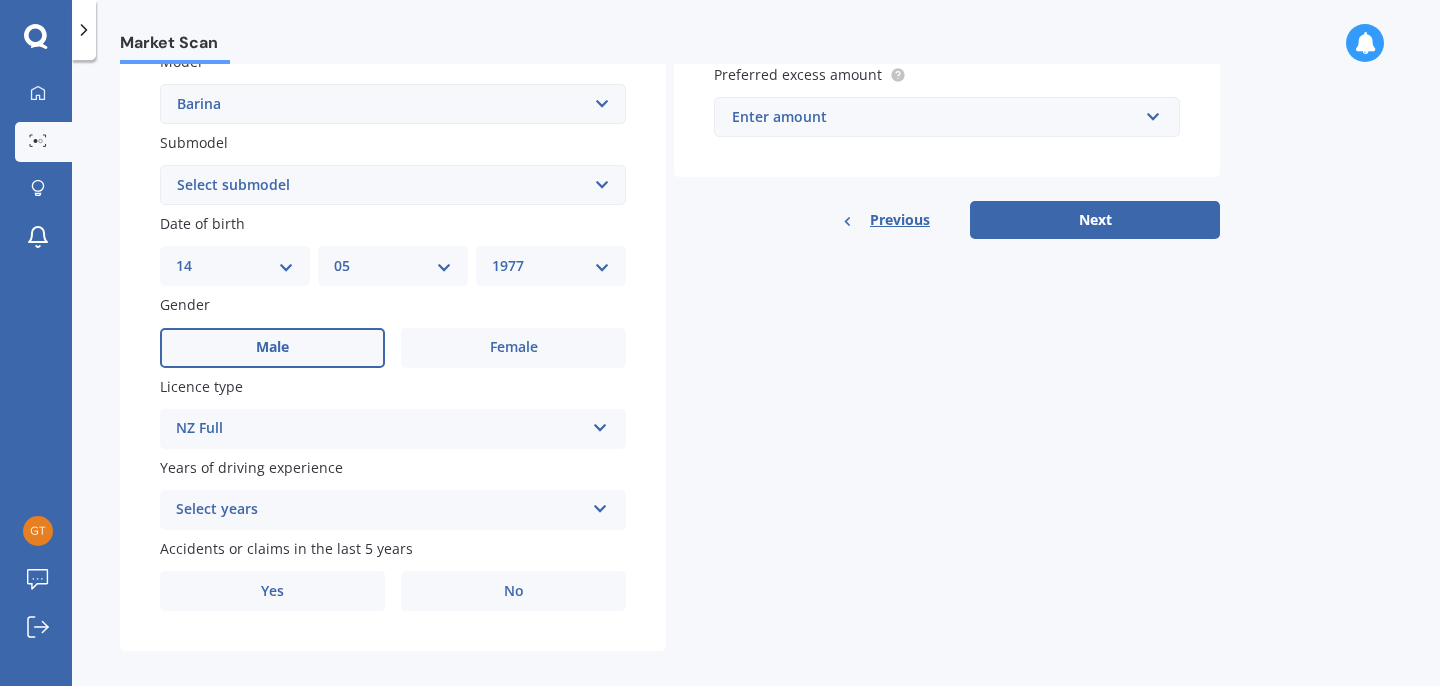 click at bounding box center (600, 505) 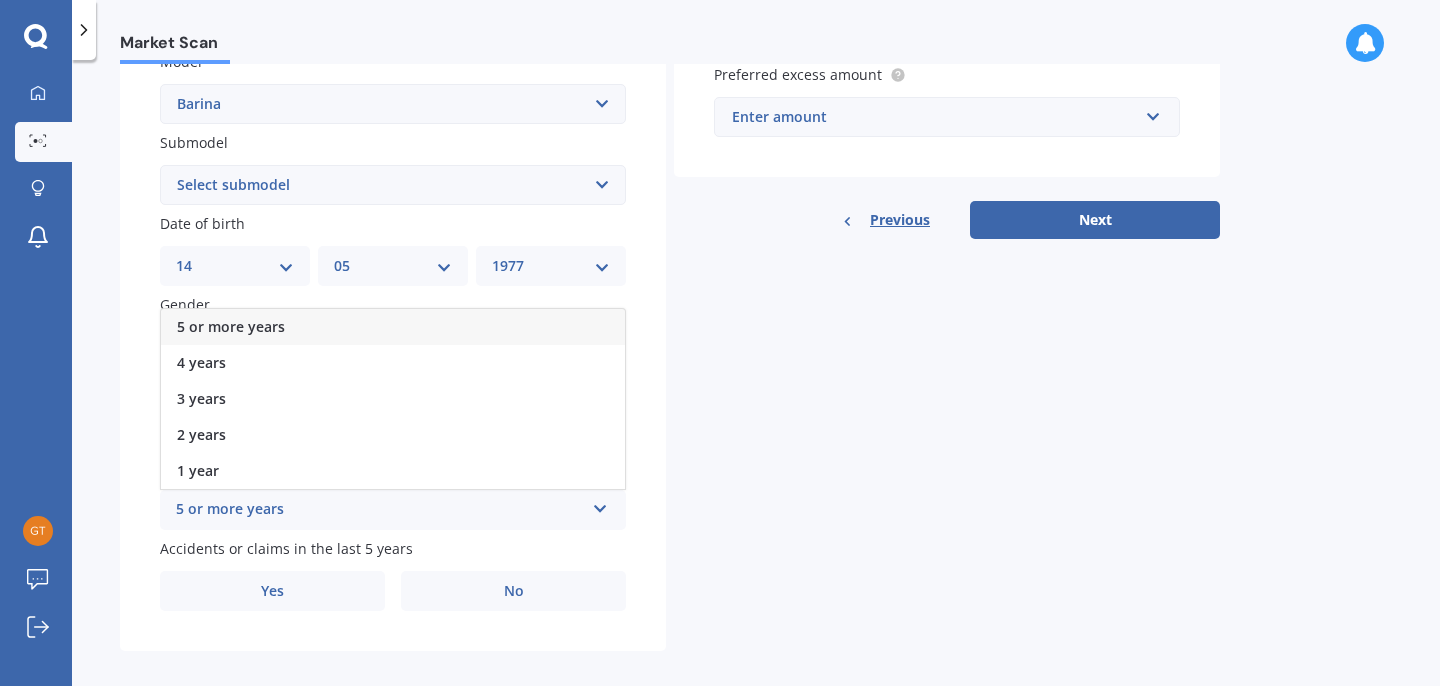 click on "5 or more years" at bounding box center (393, 327) 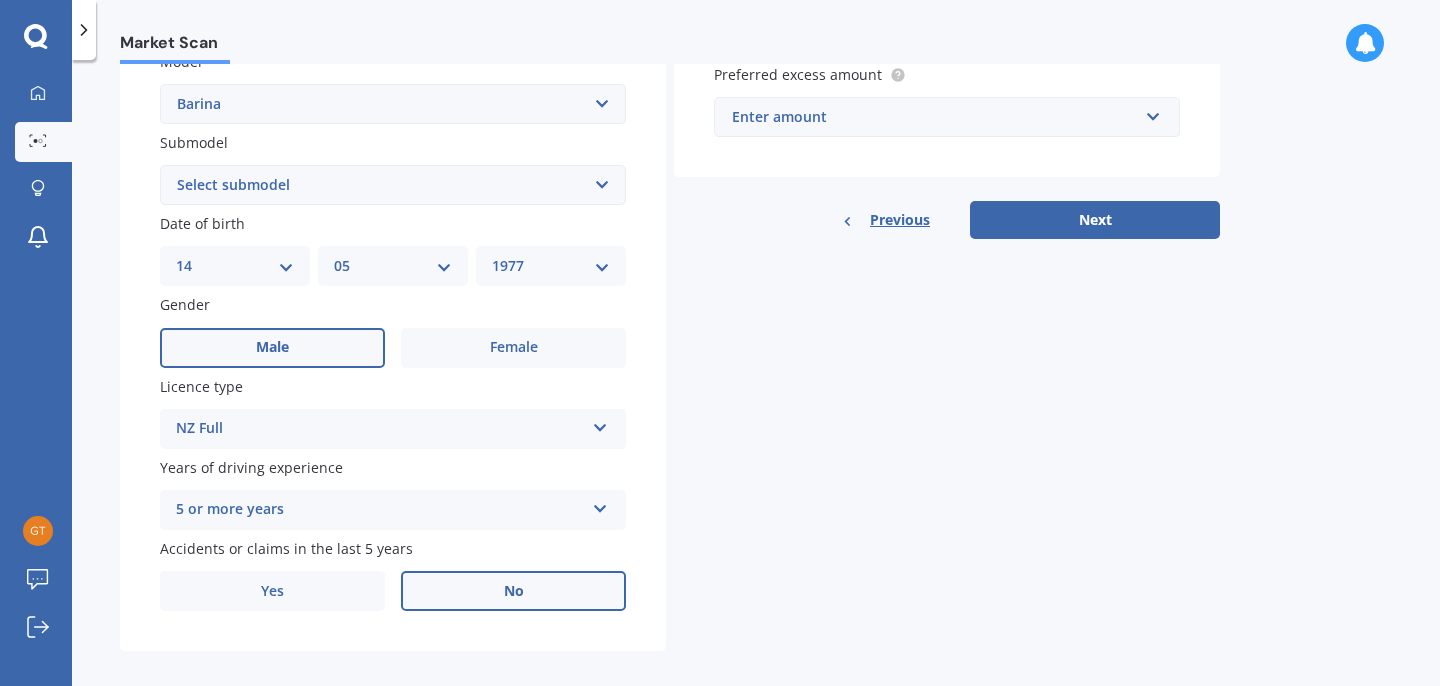 click on "No" at bounding box center (514, 591) 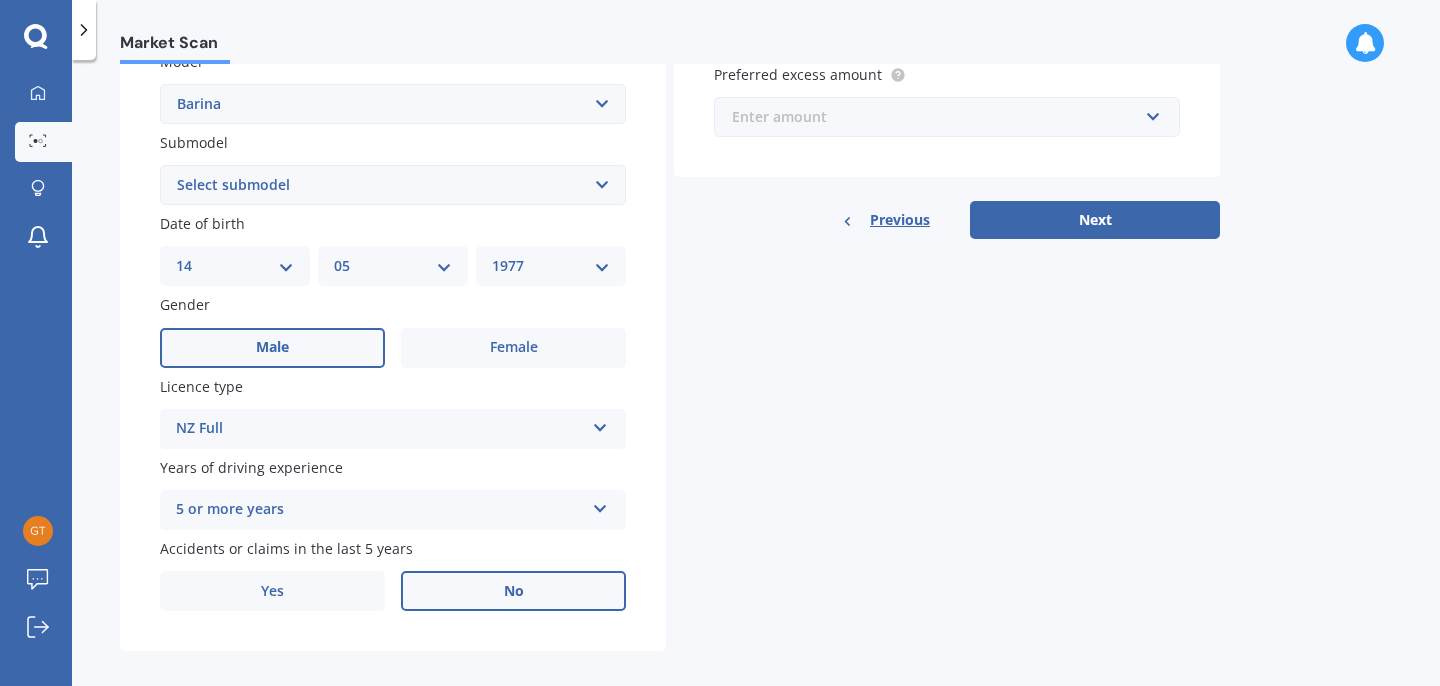 click at bounding box center (940, 117) 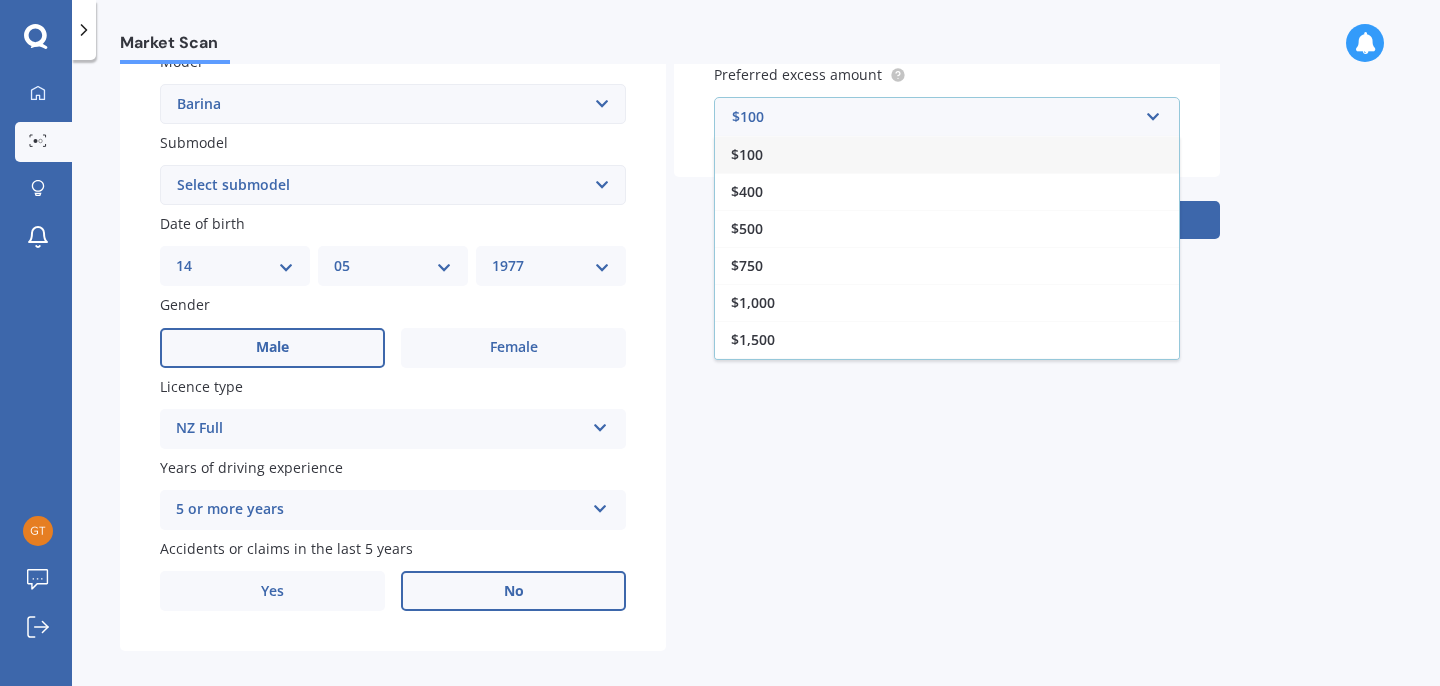 click on "$100" at bounding box center [947, 154] 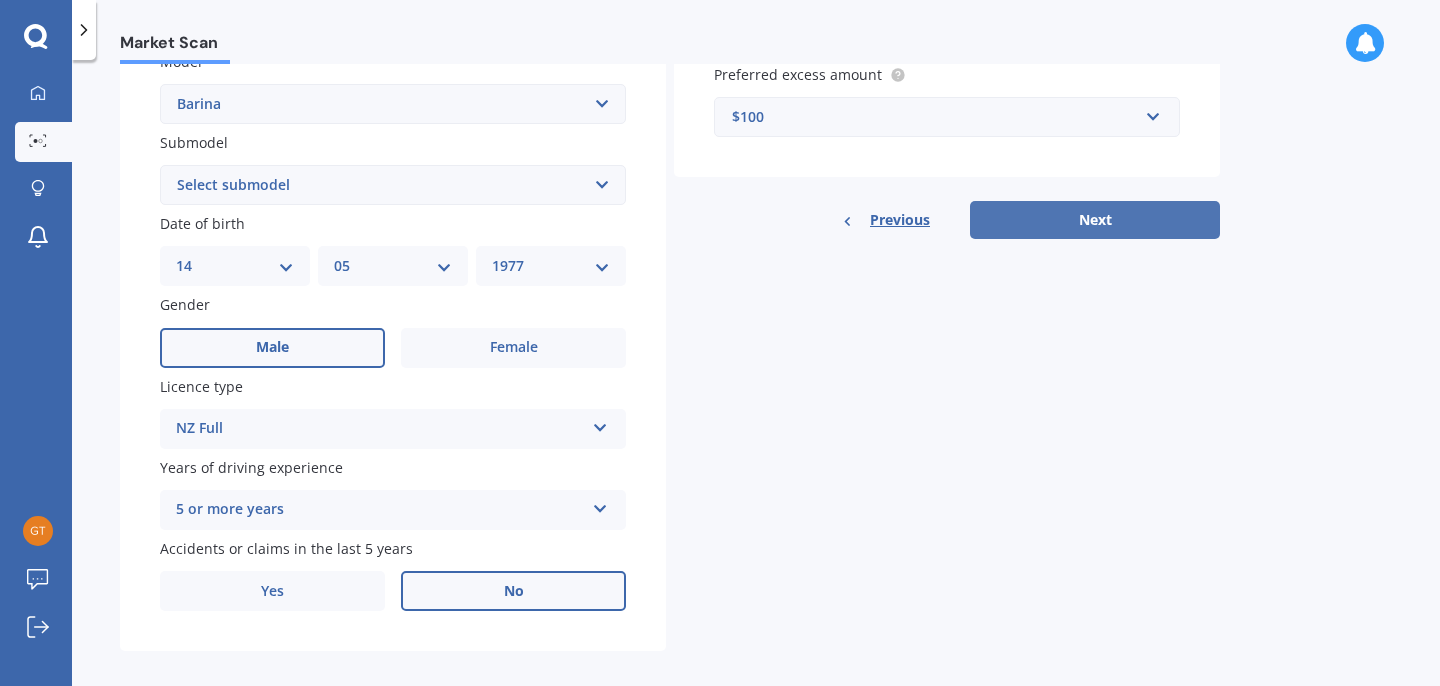 click on "Next" at bounding box center (1095, 220) 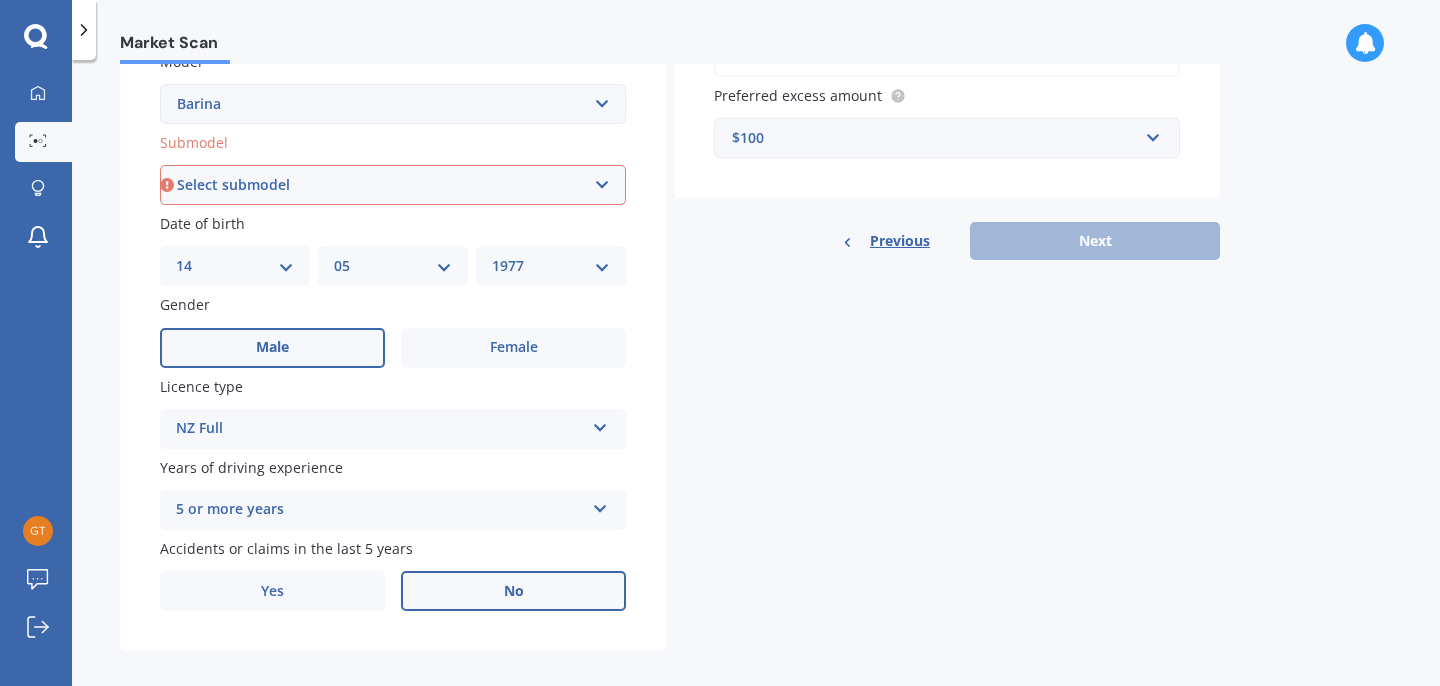 scroll, scrollTop: 148, scrollLeft: 0, axis: vertical 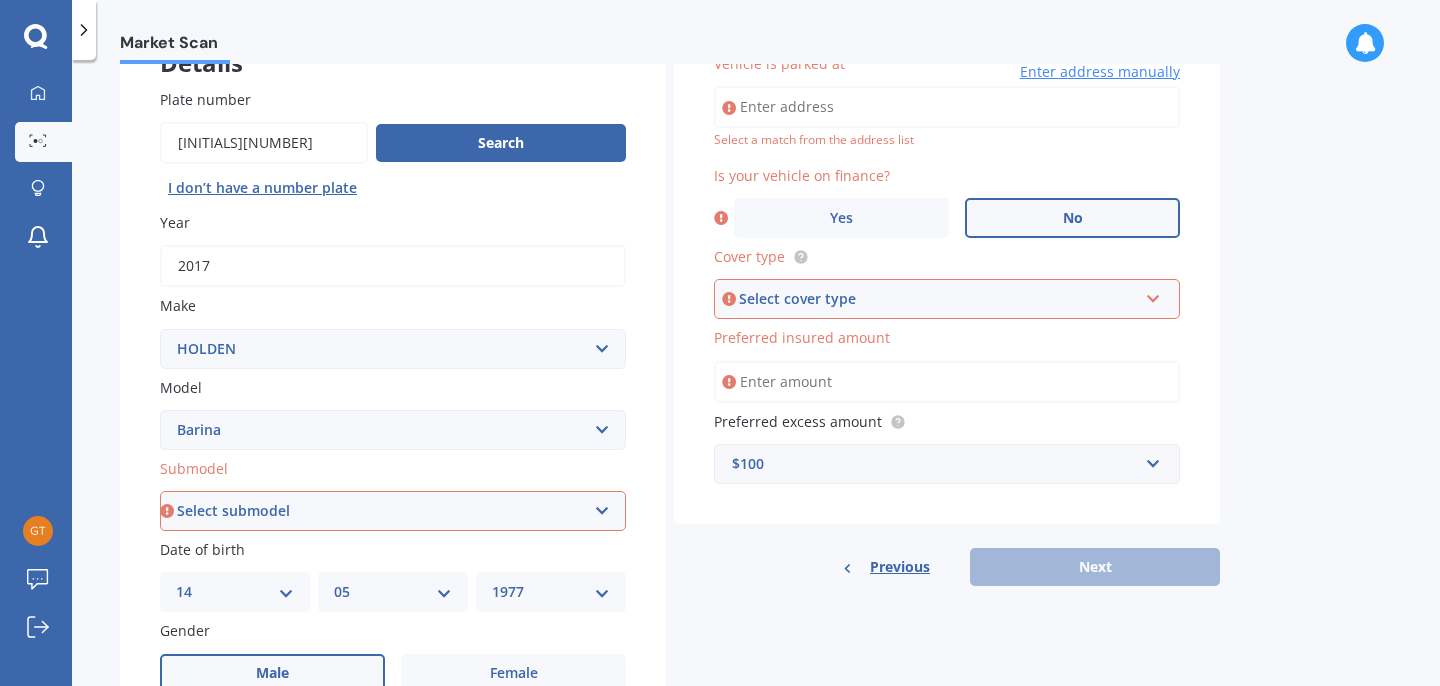 click on "No" at bounding box center (1072, 218) 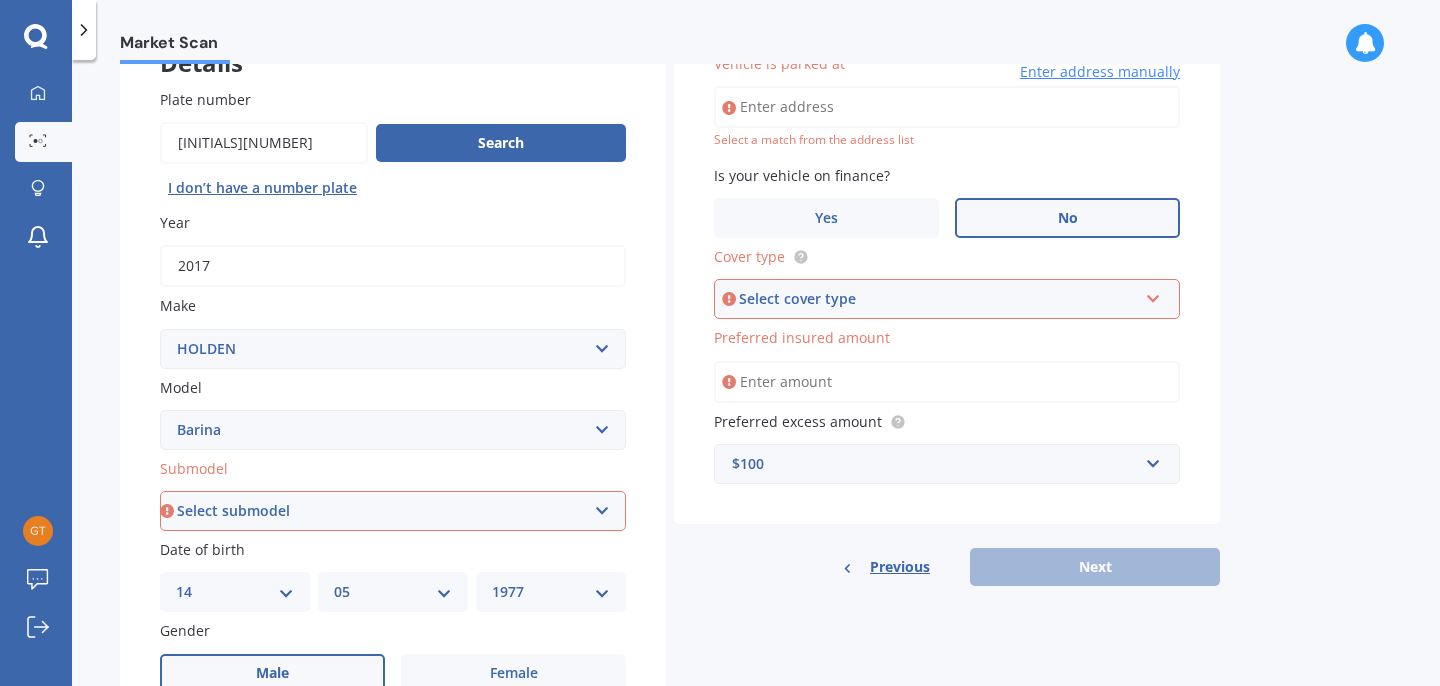 click at bounding box center (1153, 295) 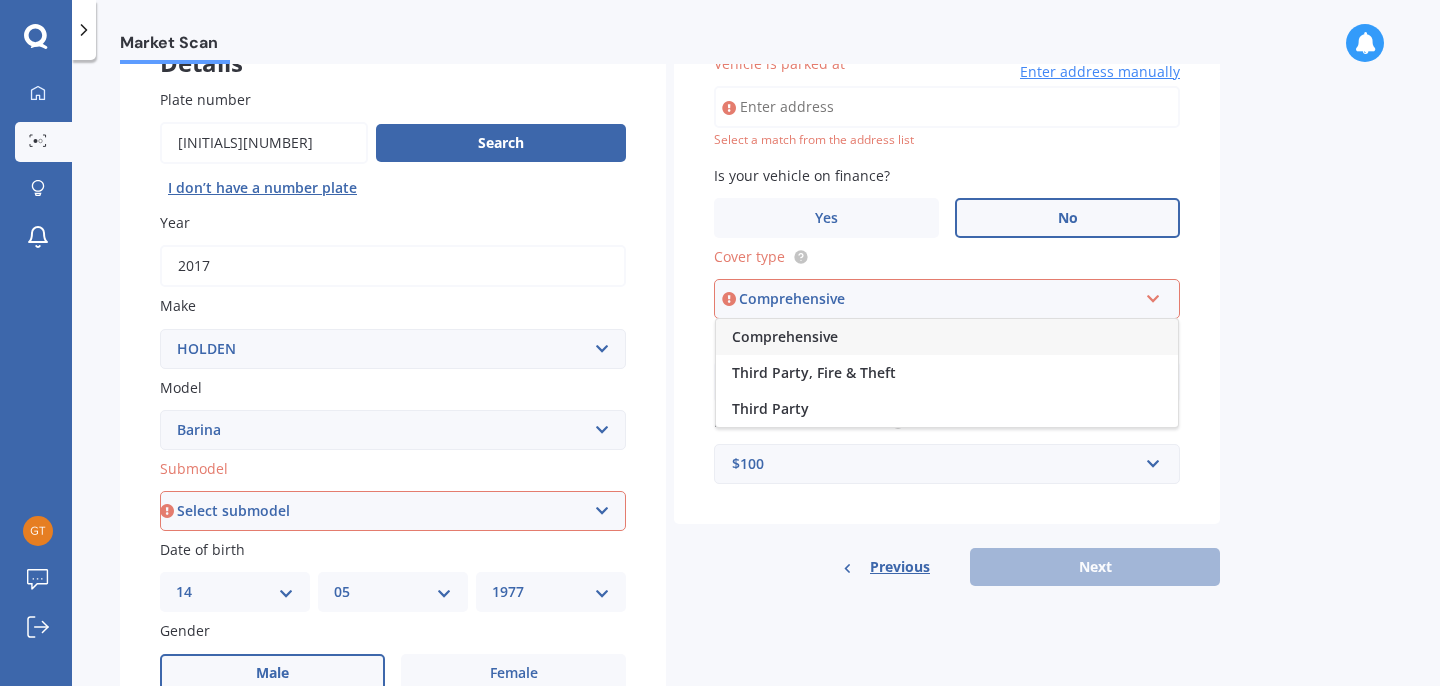 click at bounding box center (1153, 295) 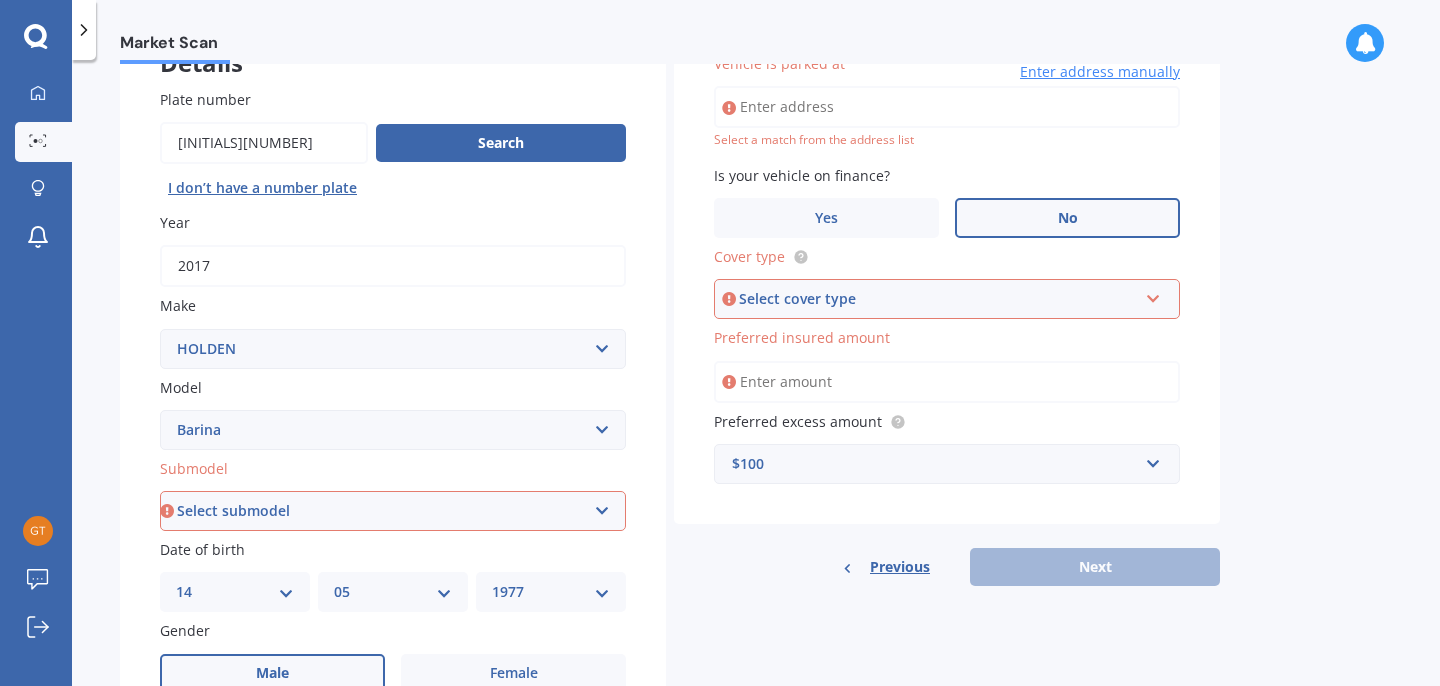 click at bounding box center [1153, 295] 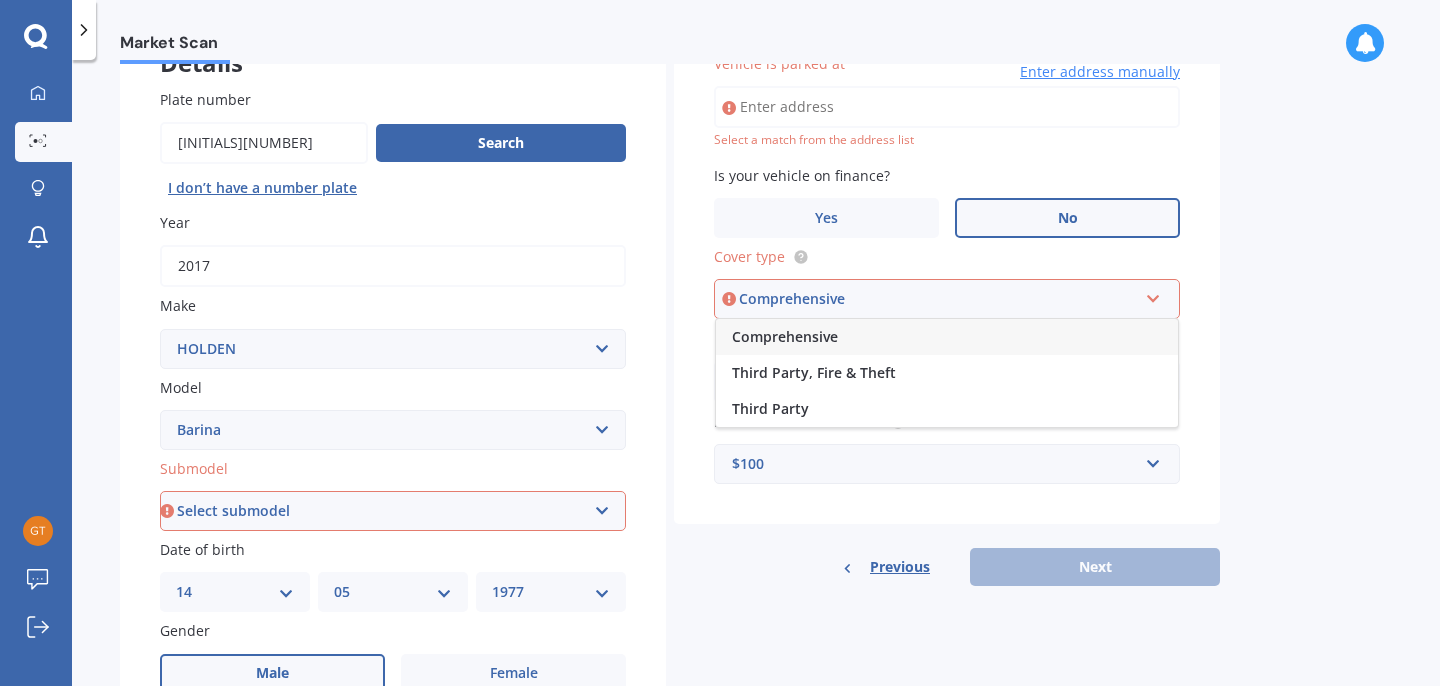 click on "Comprehensive" at bounding box center (947, 337) 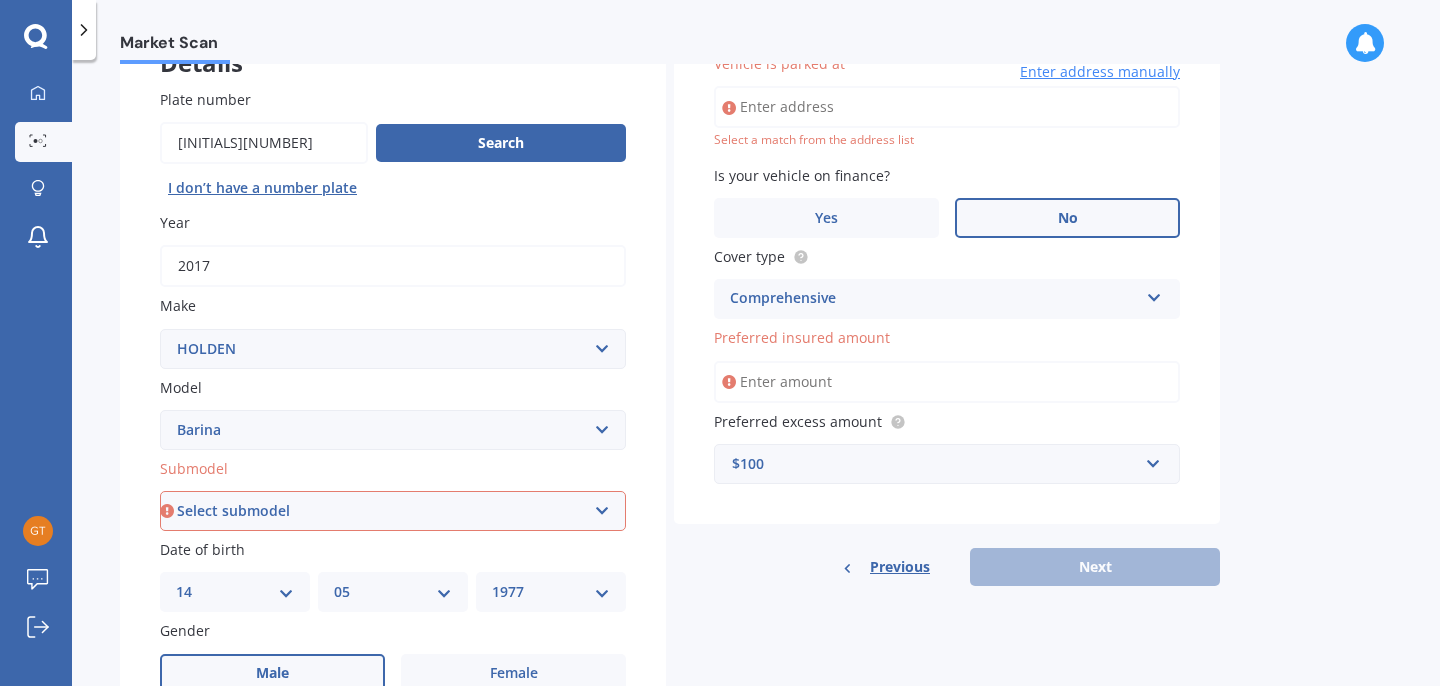 click on "Preferred insured amount" at bounding box center (947, 382) 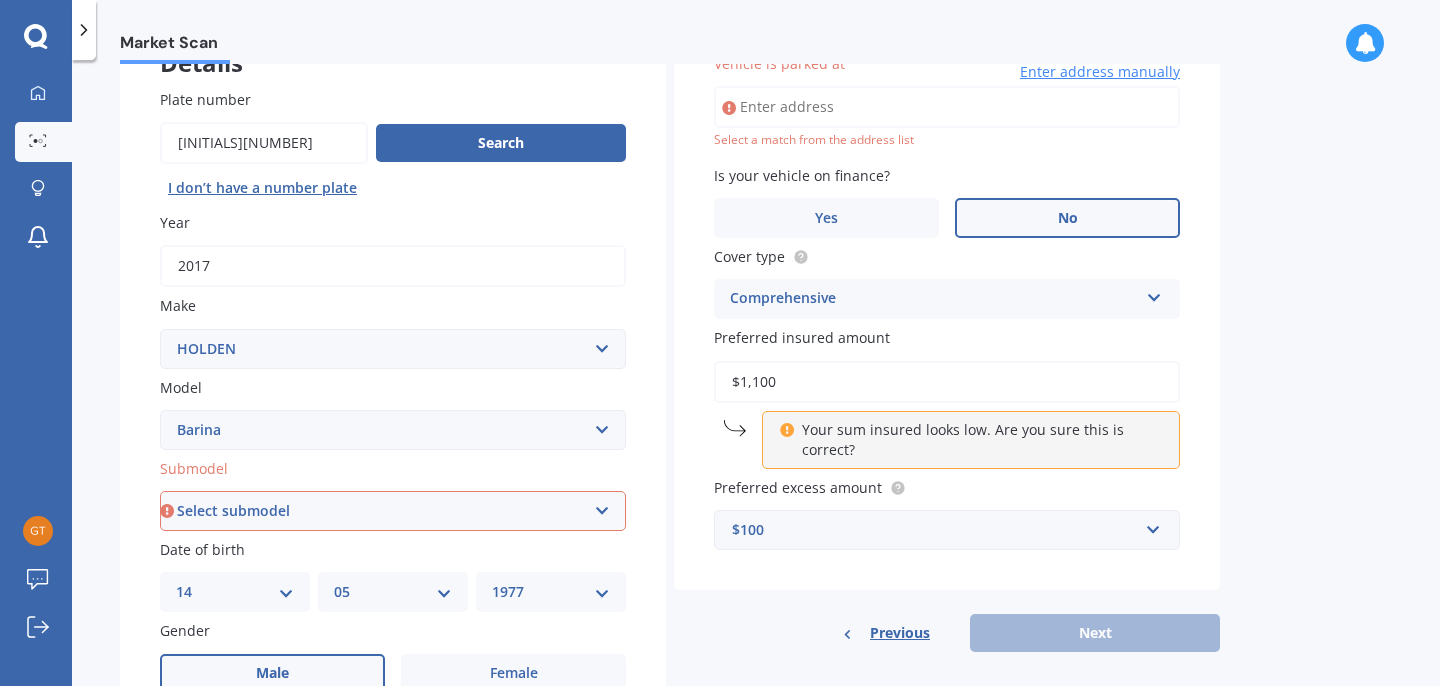 type on "$11,000" 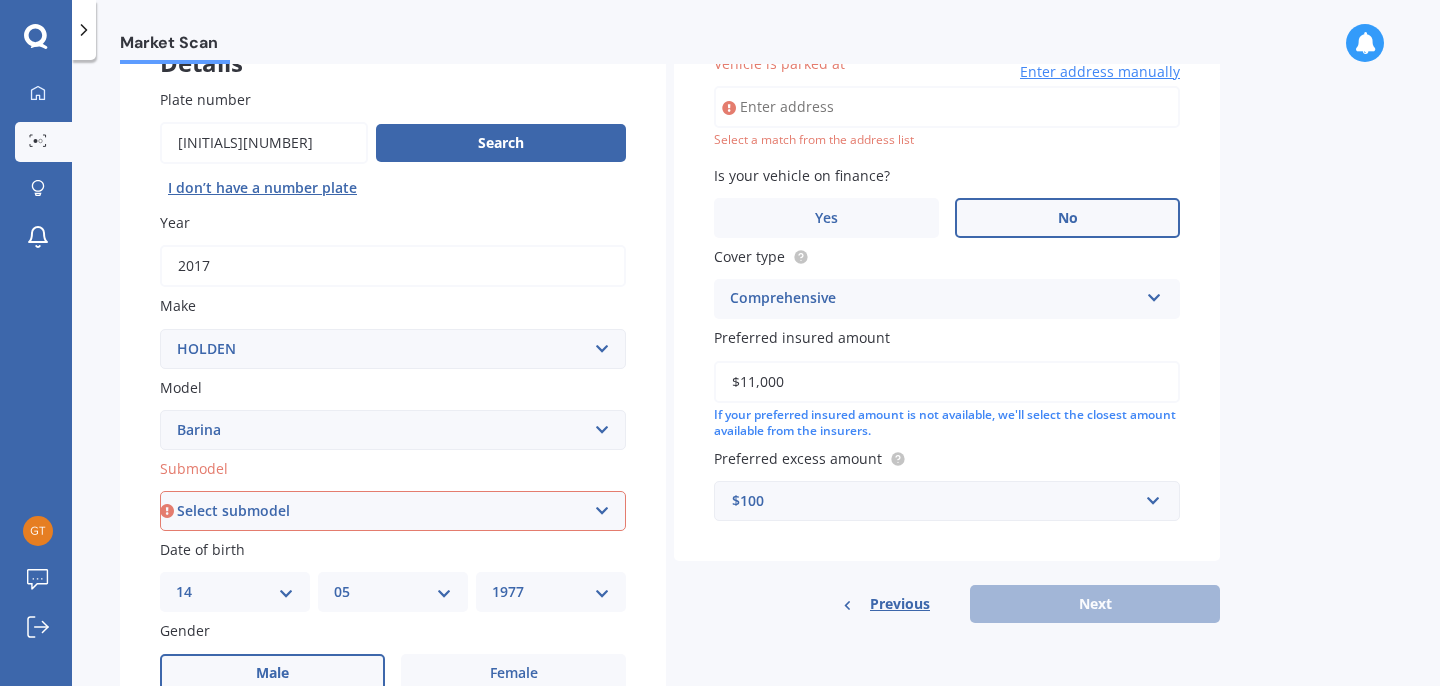 click on "Previous Next" at bounding box center [947, 604] 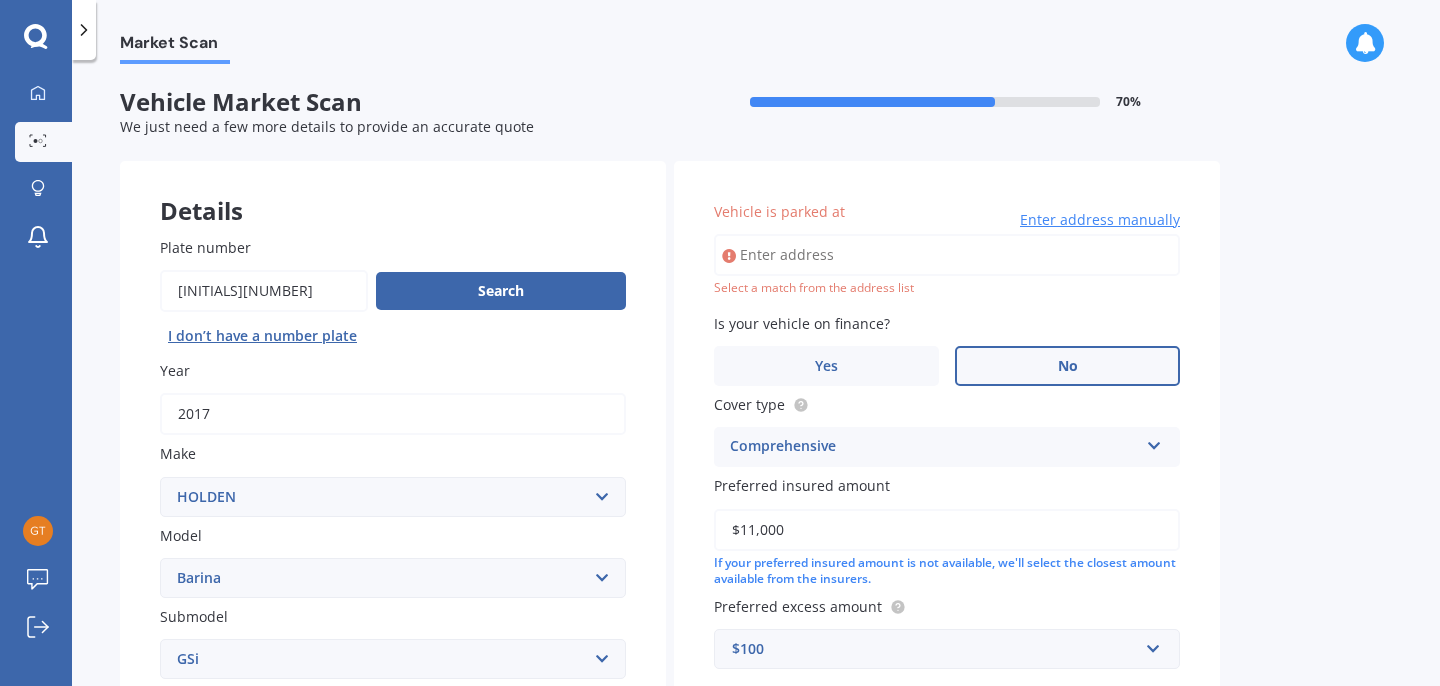 scroll, scrollTop: 0, scrollLeft: 0, axis: both 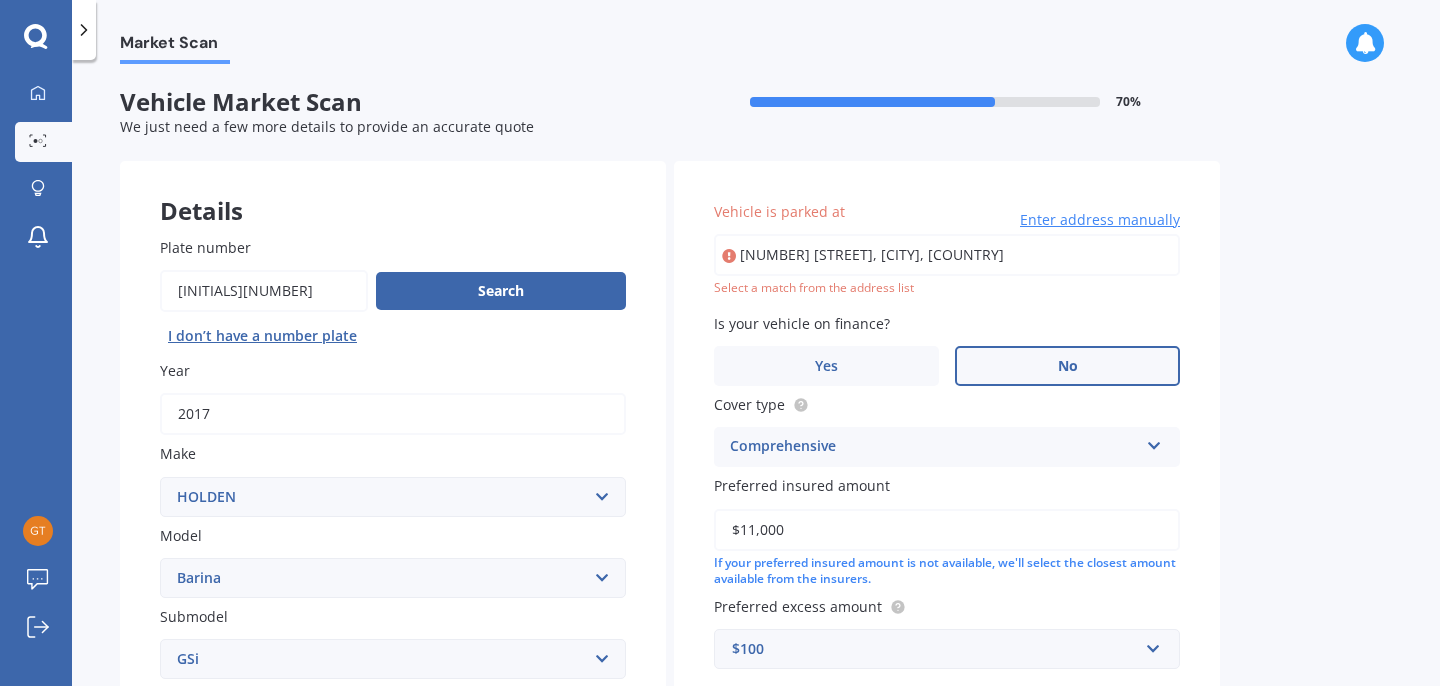 type on "[NUMBER] [STREET_NAME], [CITY_NAME] [POSTAL_CODE]" 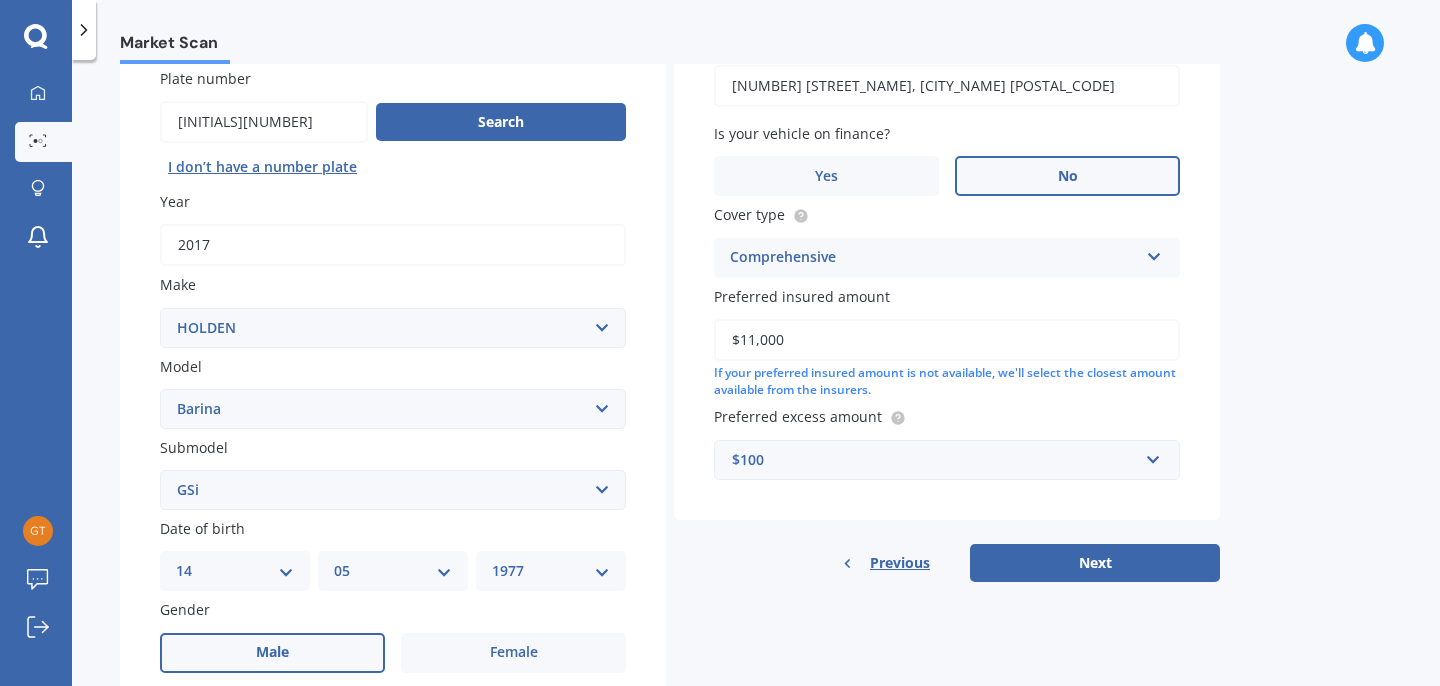 scroll, scrollTop: 170, scrollLeft: 0, axis: vertical 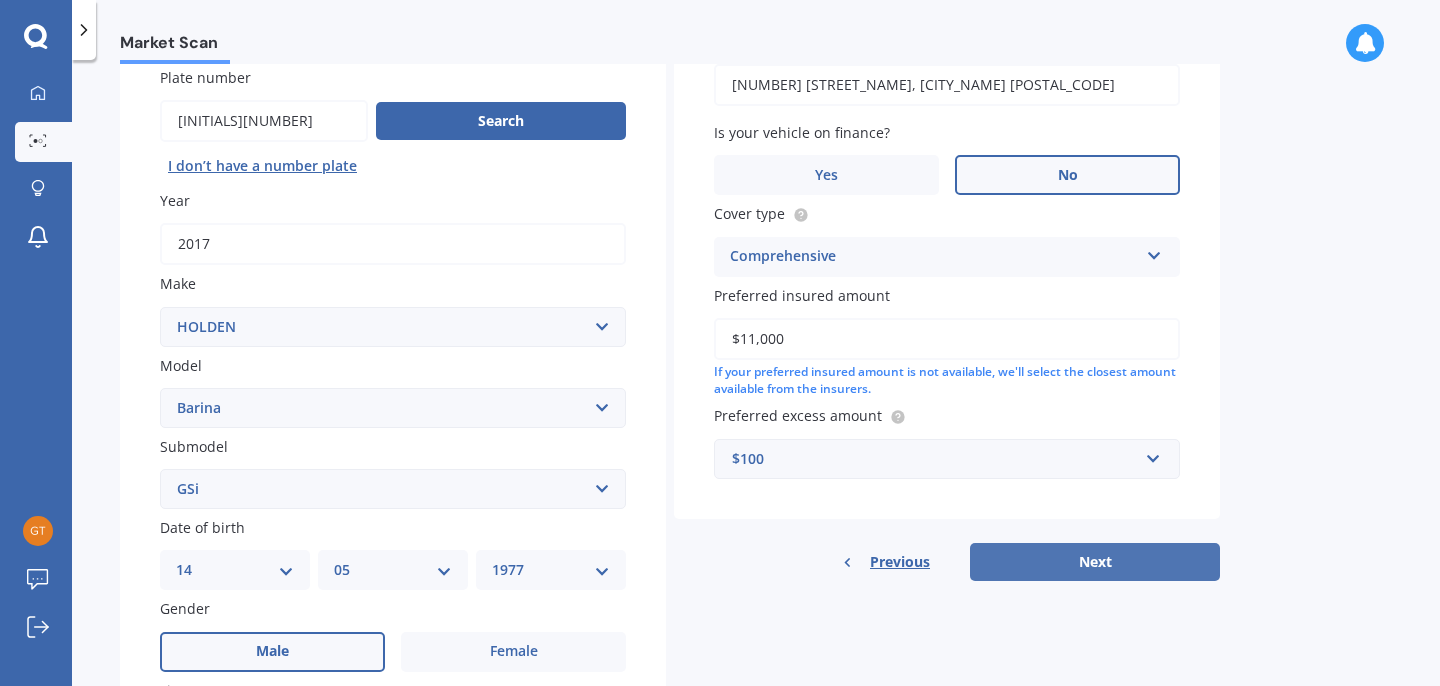 click on "Next" at bounding box center [1095, 562] 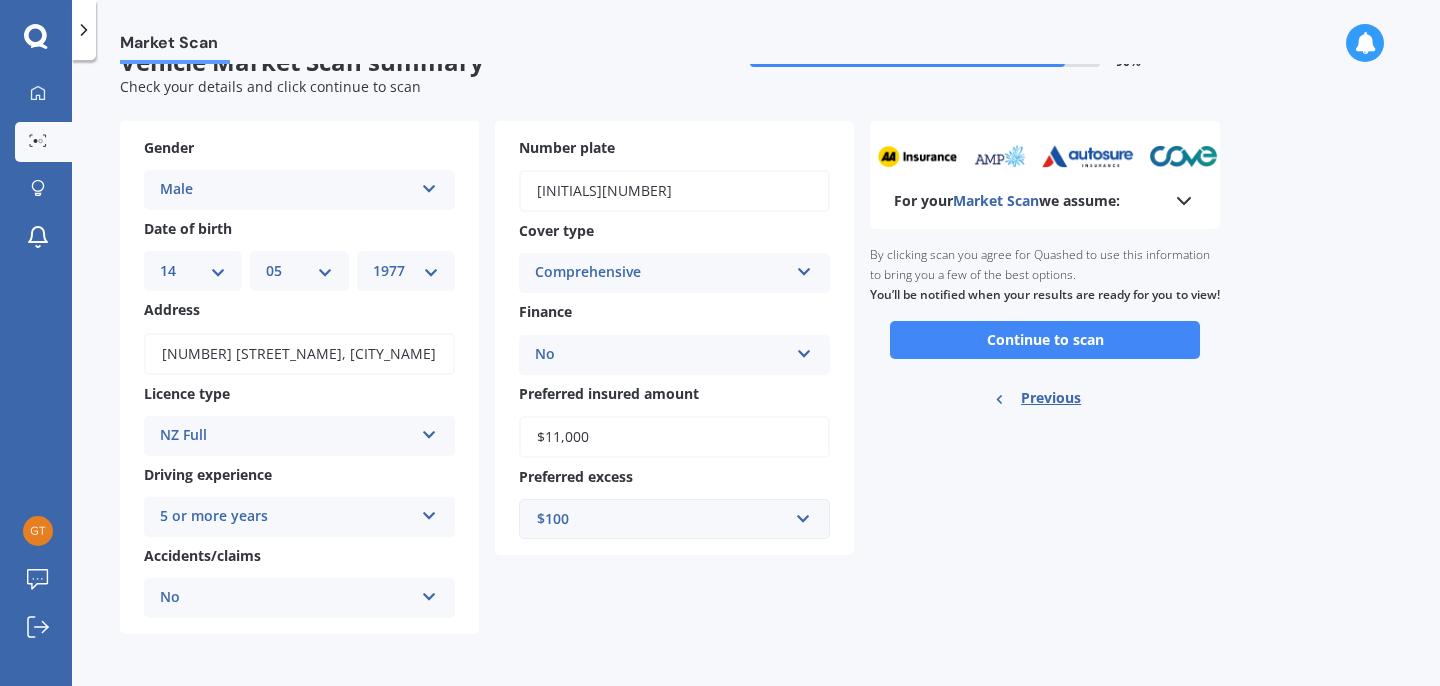 scroll, scrollTop: 0, scrollLeft: 0, axis: both 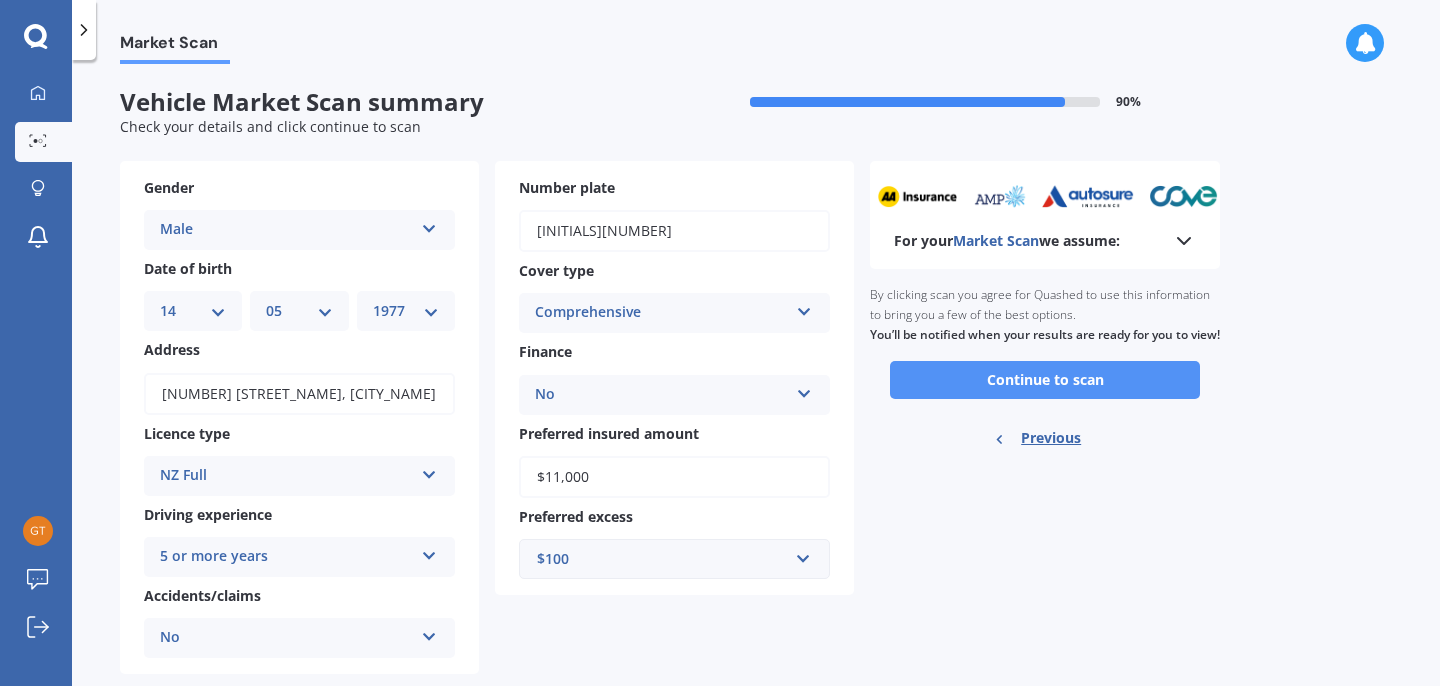 click on "Continue to scan" at bounding box center (1045, 380) 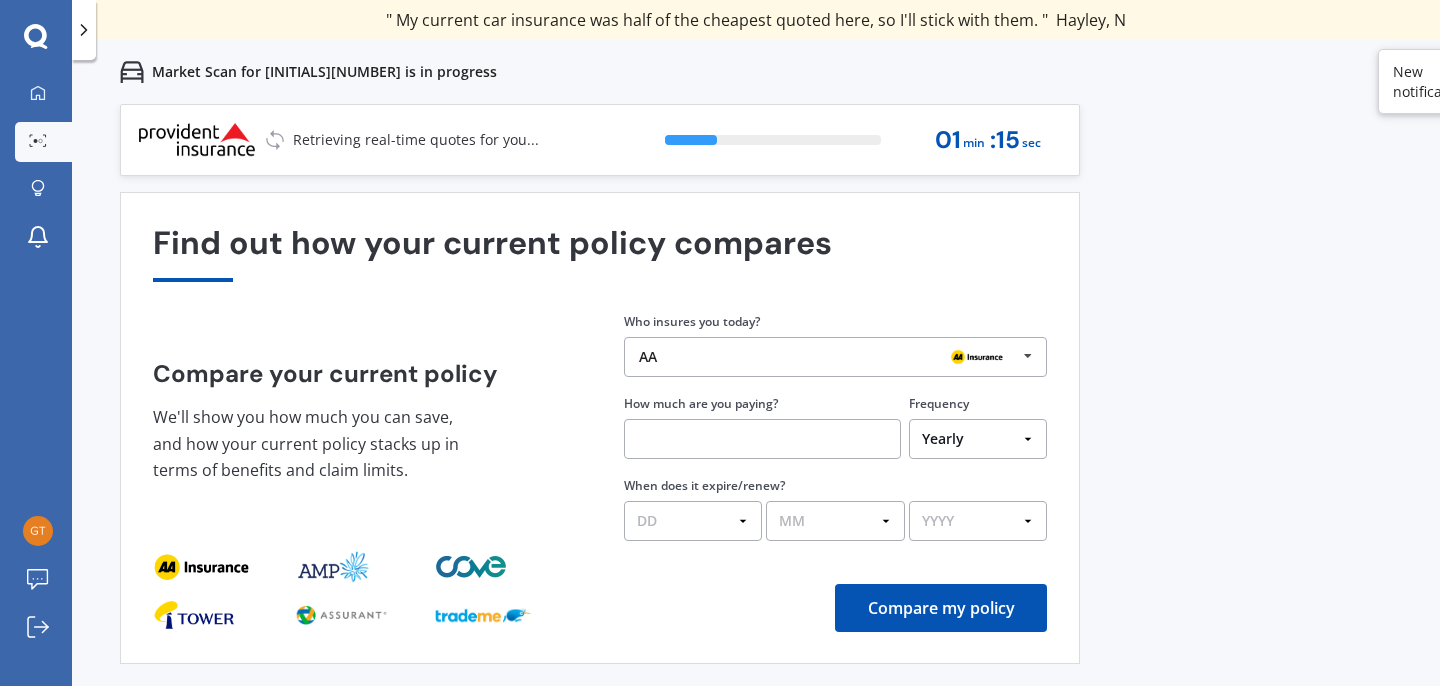 scroll, scrollTop: 0, scrollLeft: 0, axis: both 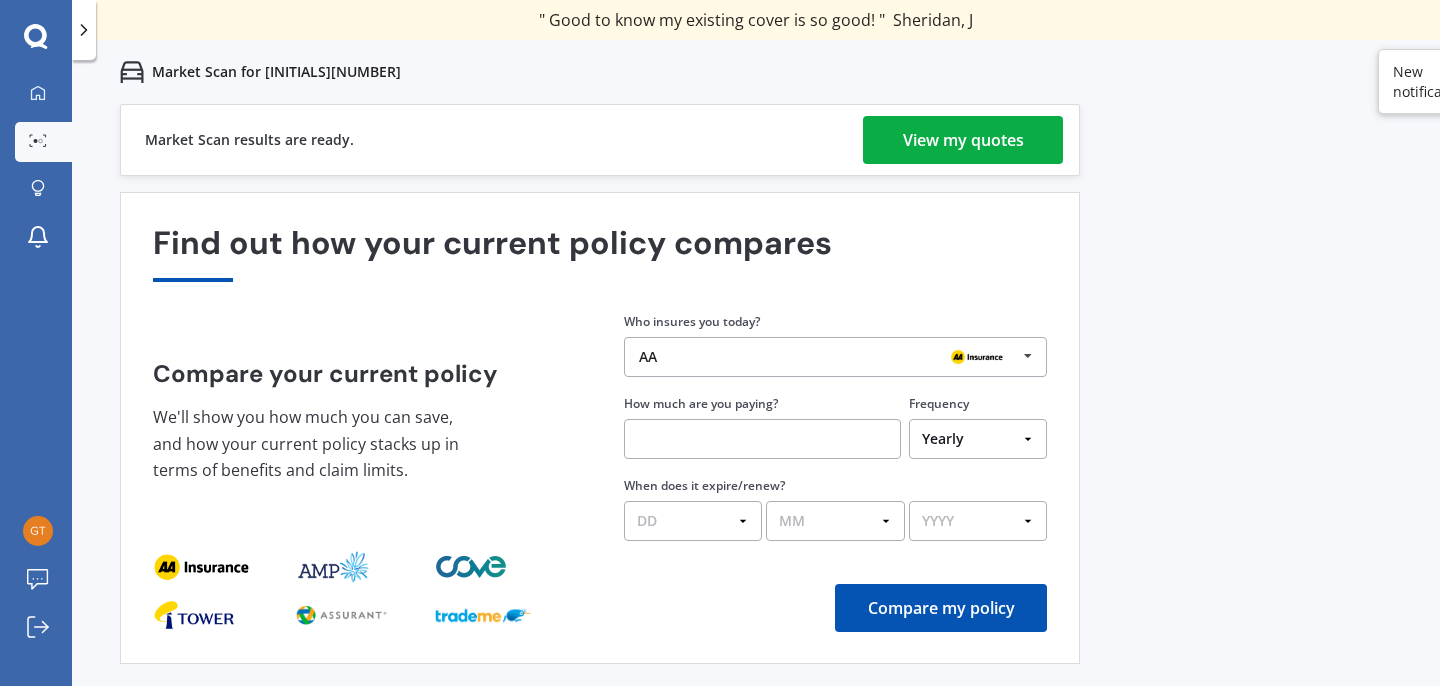 click on "View my quotes" at bounding box center [963, 140] 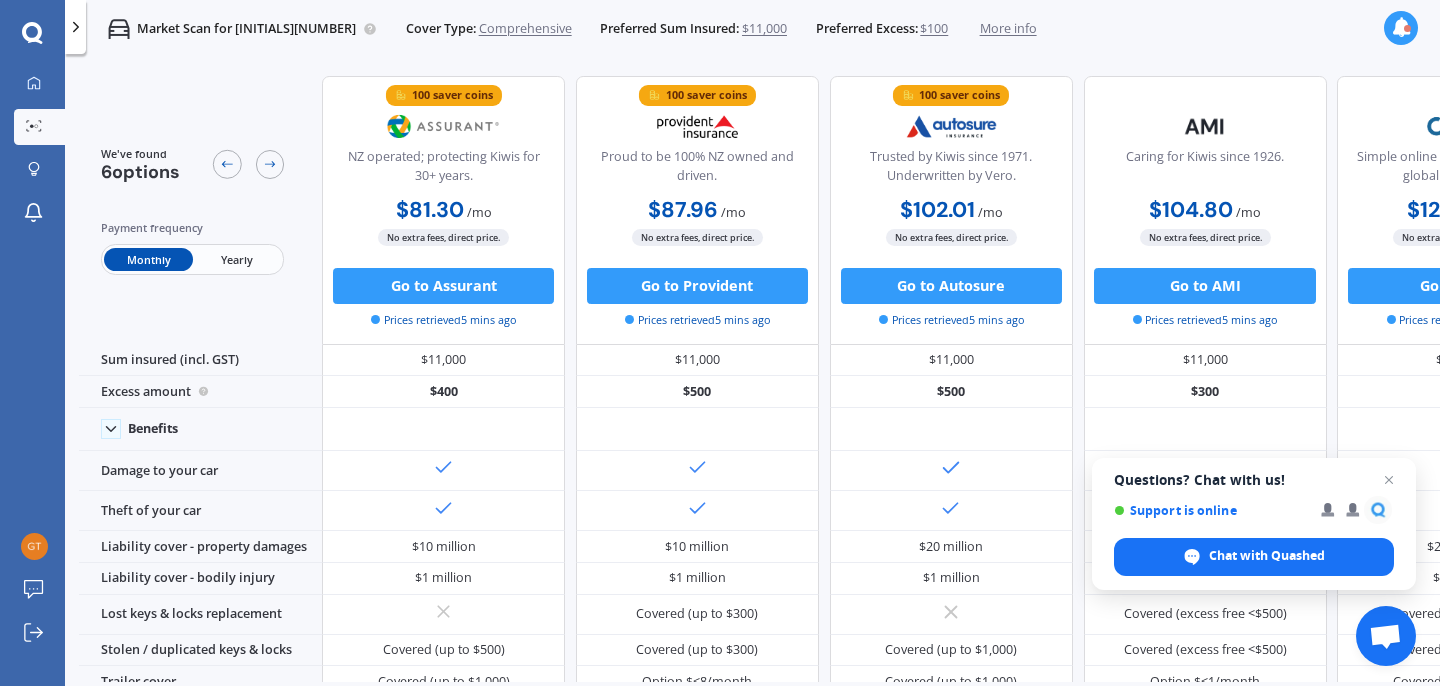 scroll, scrollTop: 0, scrollLeft: 0, axis: both 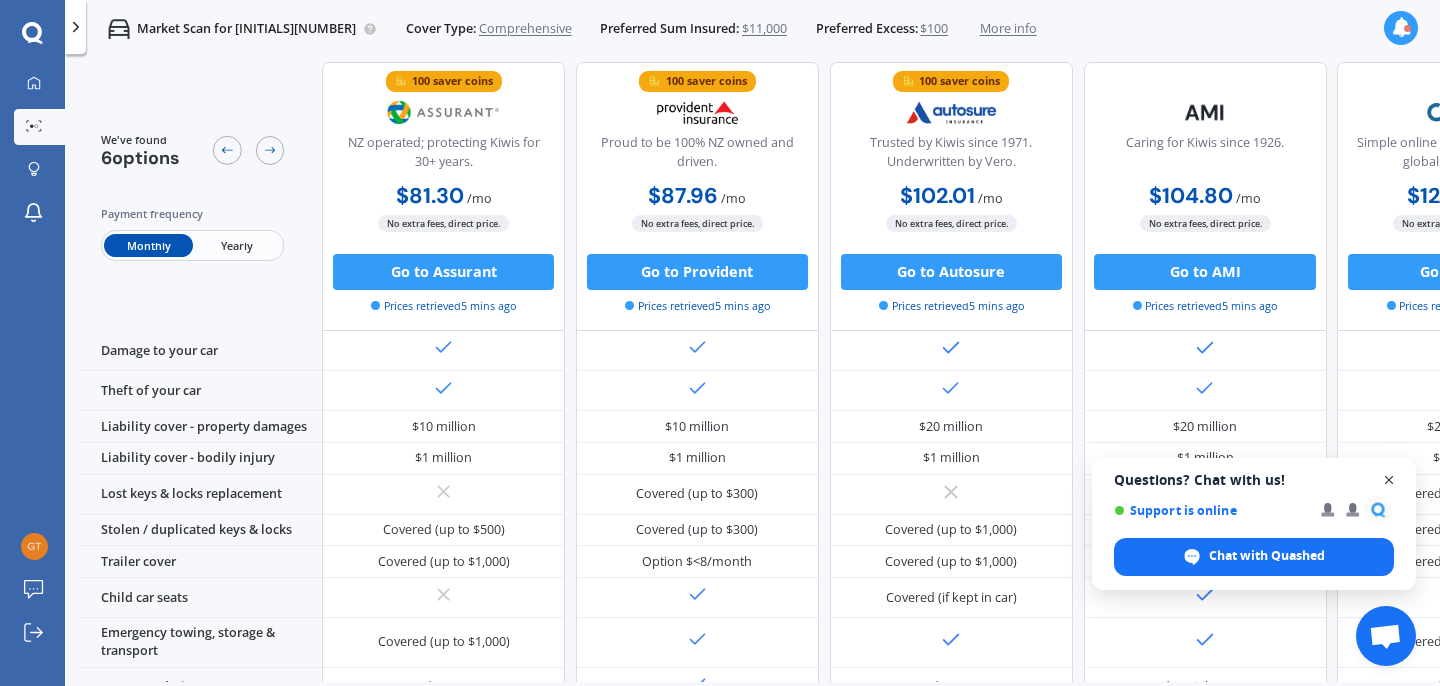 click at bounding box center [1389, 480] 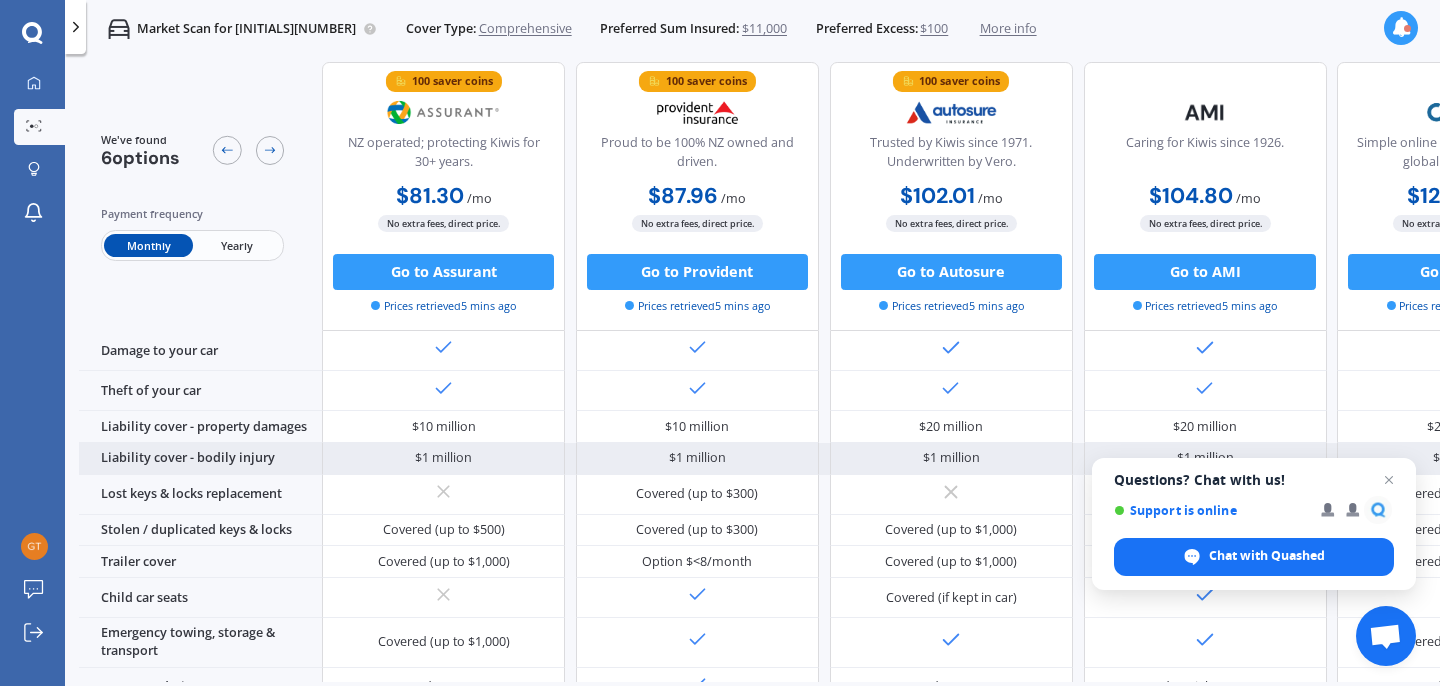 click on "$250,000" at bounding box center (1458, 459) 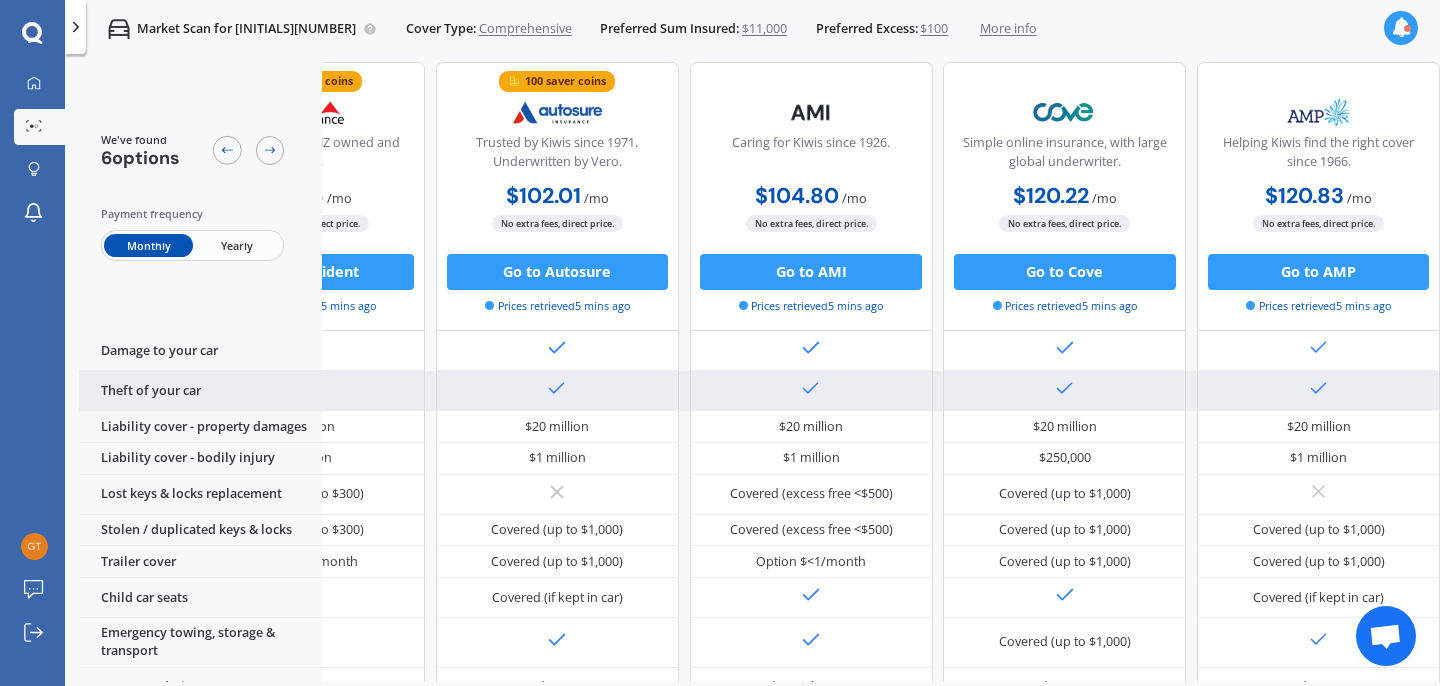 scroll, scrollTop: 134, scrollLeft: 447, axis: both 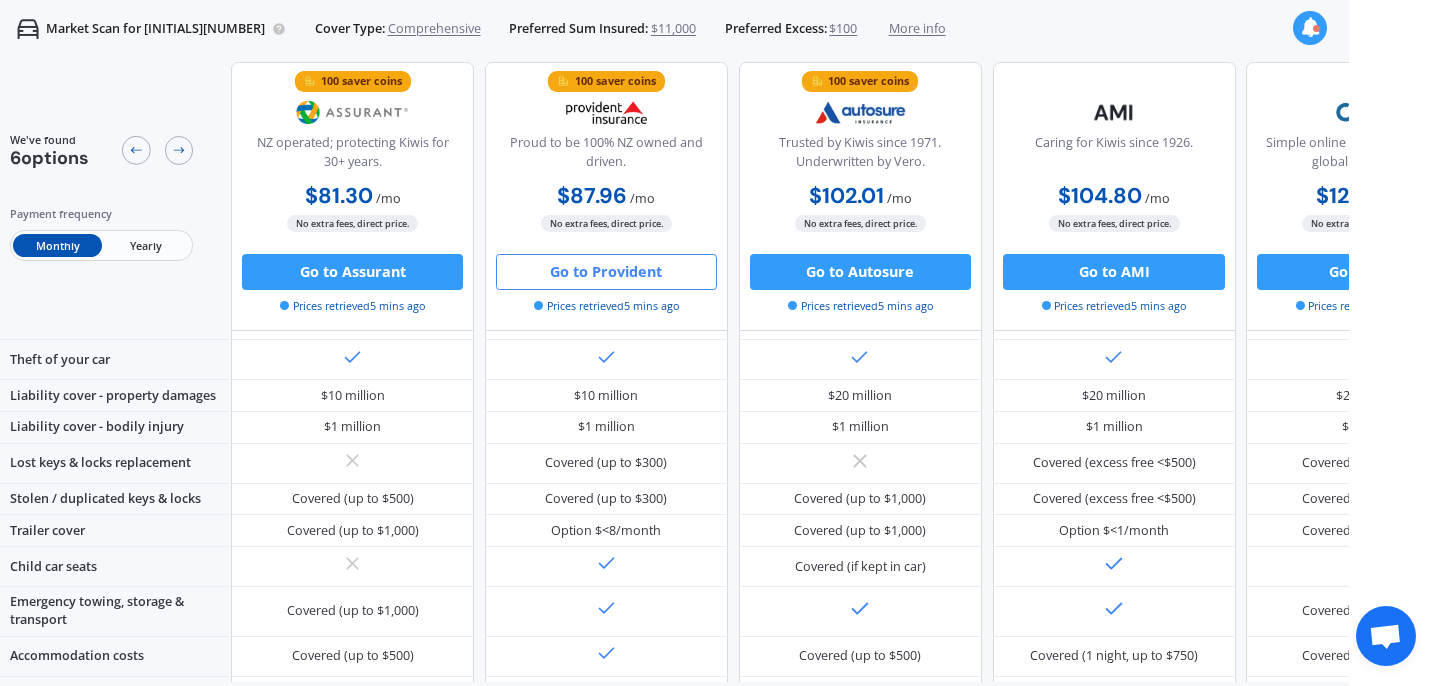 click on "Go to Provident" at bounding box center (606, 272) 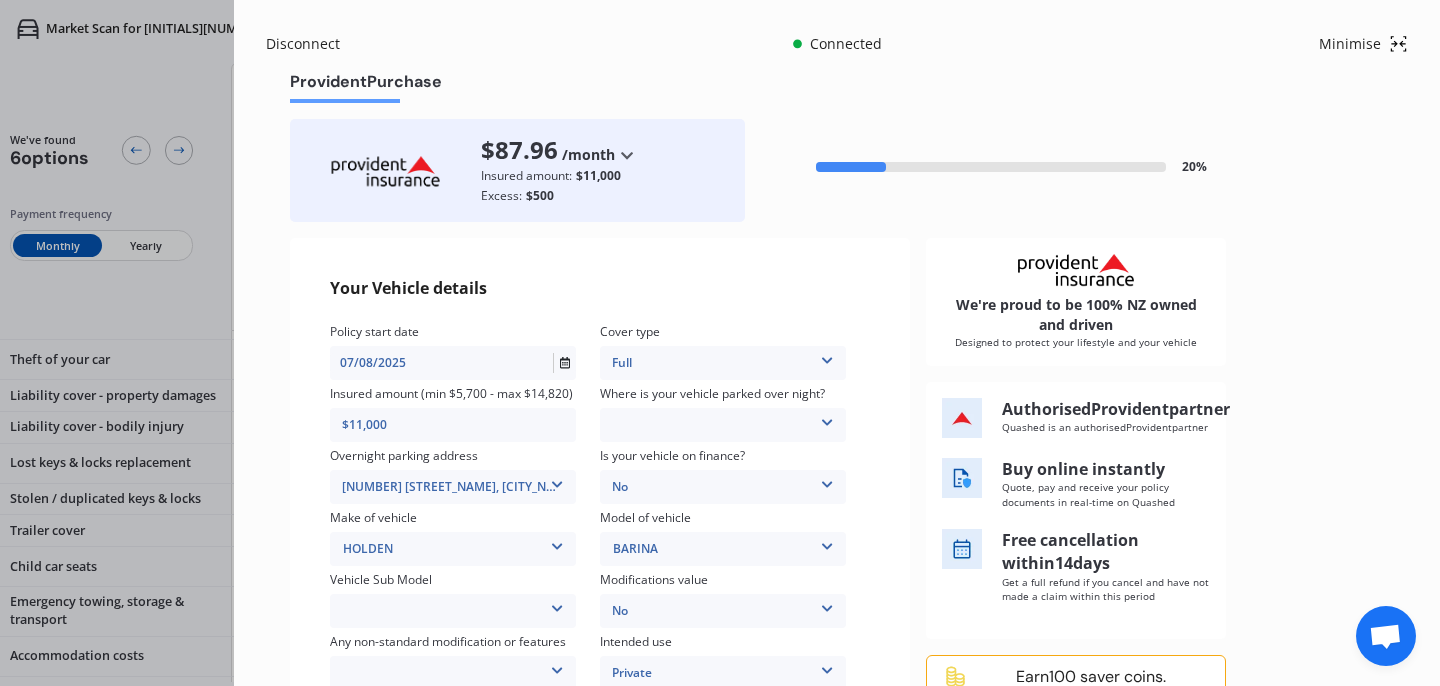 scroll, scrollTop: 172, scrollLeft: 0, axis: vertical 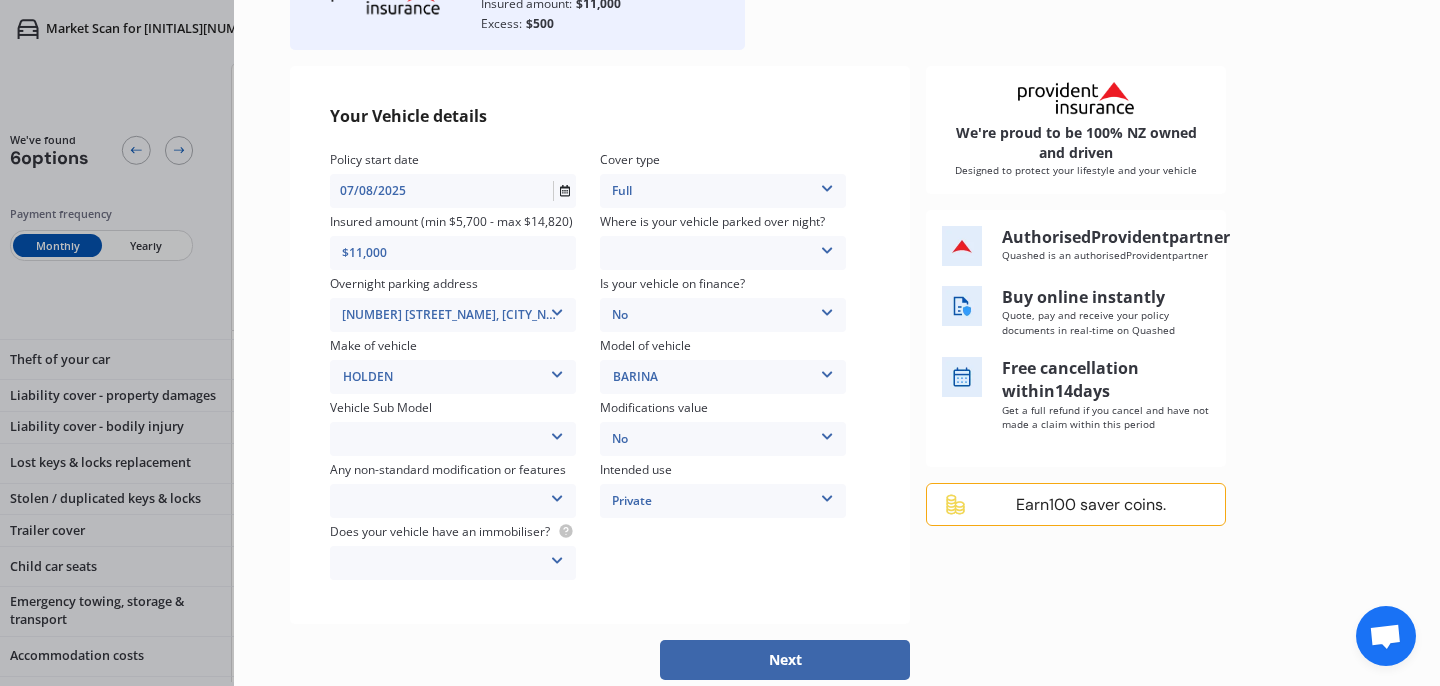 click at bounding box center [557, 495] 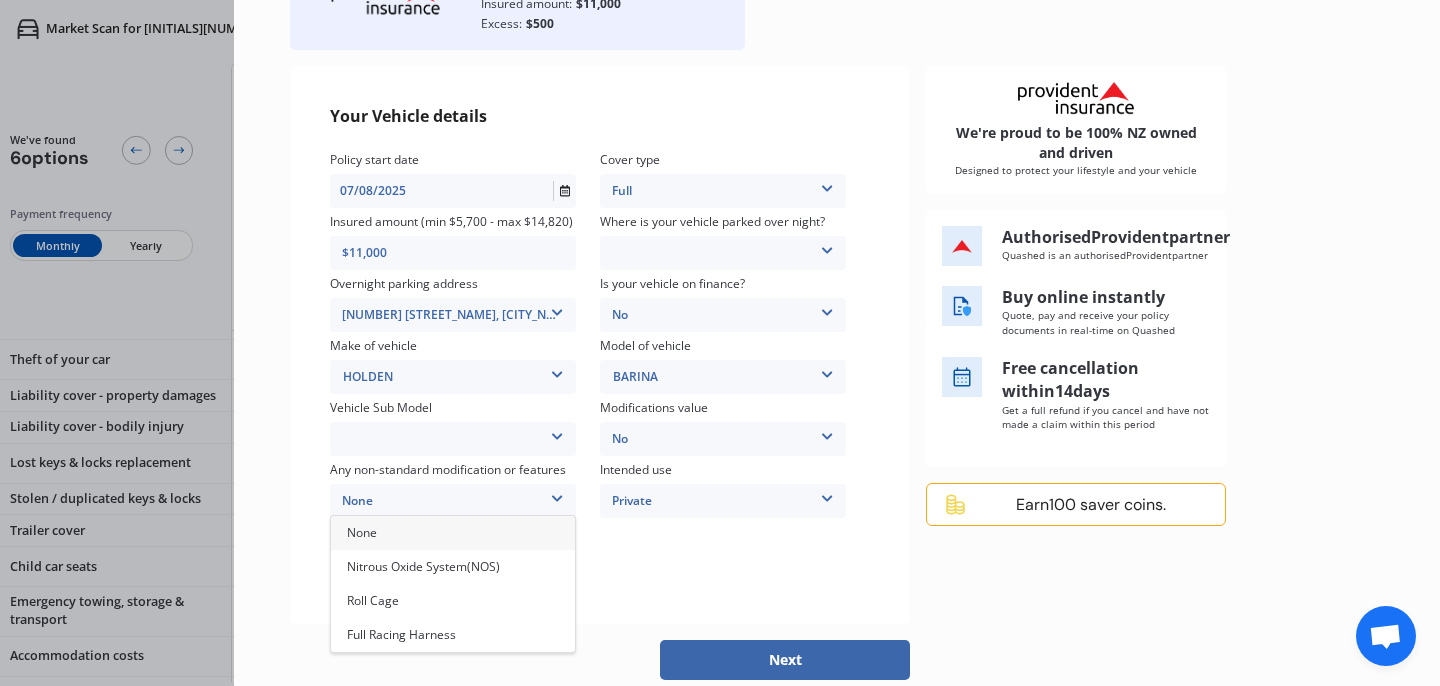 click on "None" at bounding box center (453, 533) 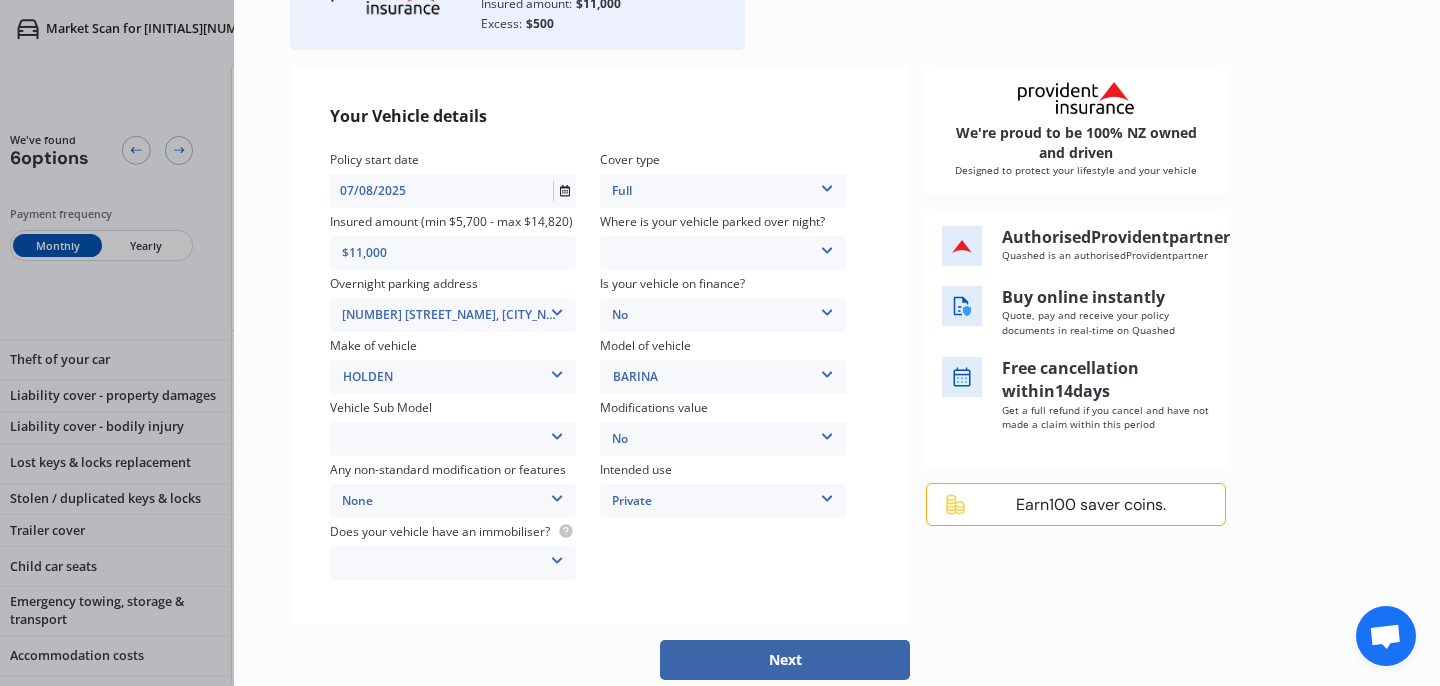 click at bounding box center [557, 433] 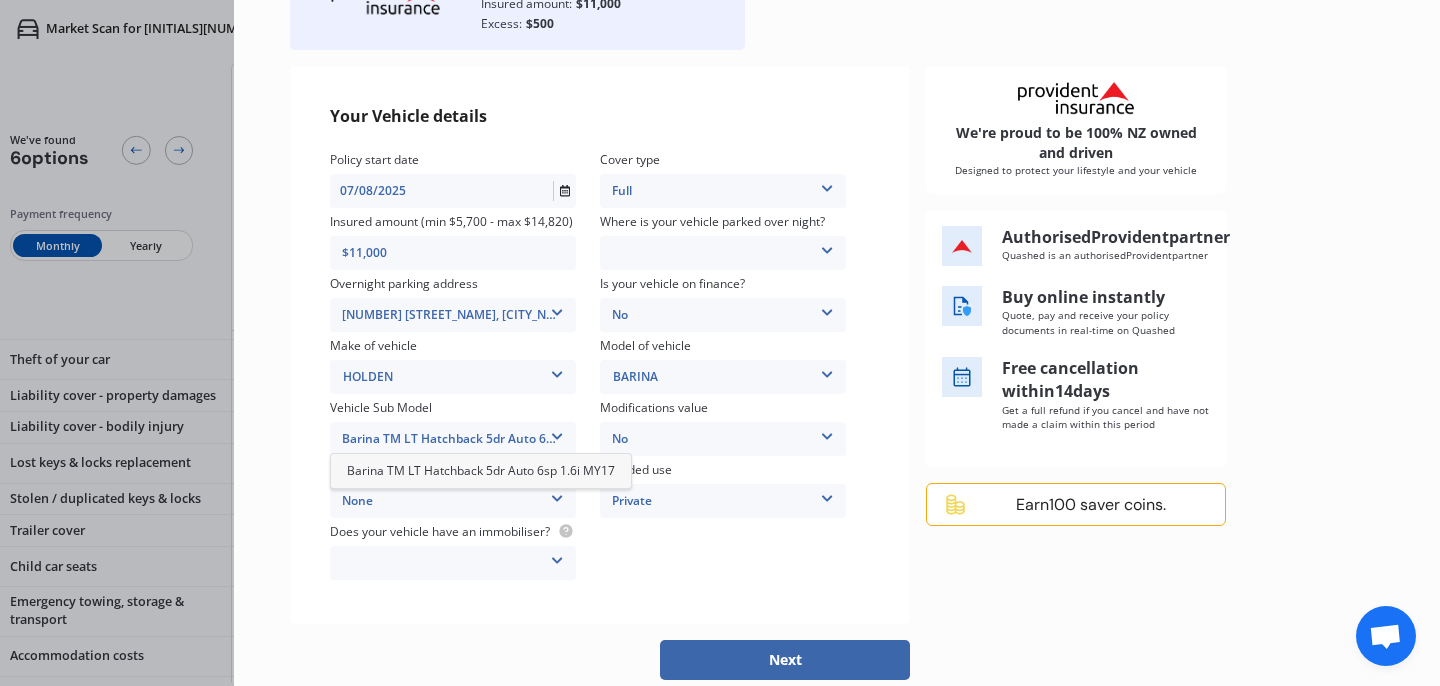 click on "Barina TM LT Hatchback 5dr Auto 6sp 1.6i MY17" at bounding box center (481, 470) 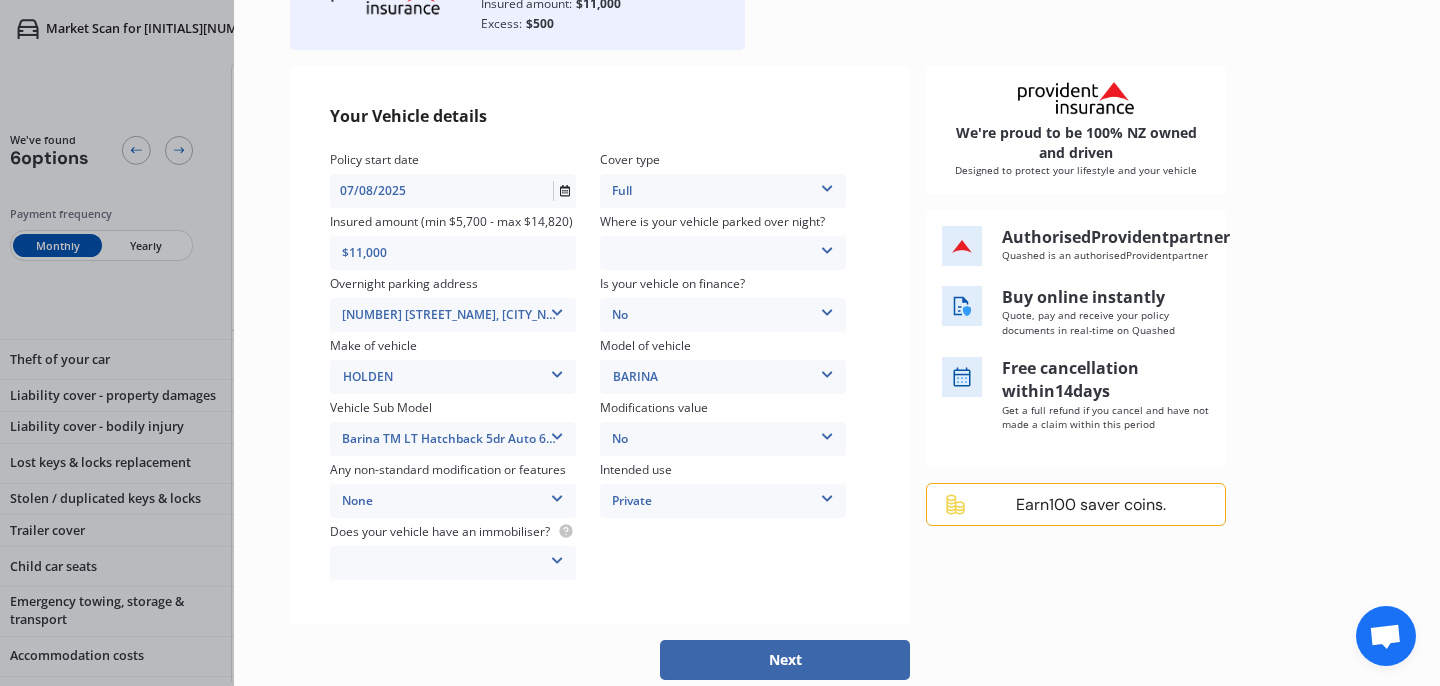 click at bounding box center (557, 557) 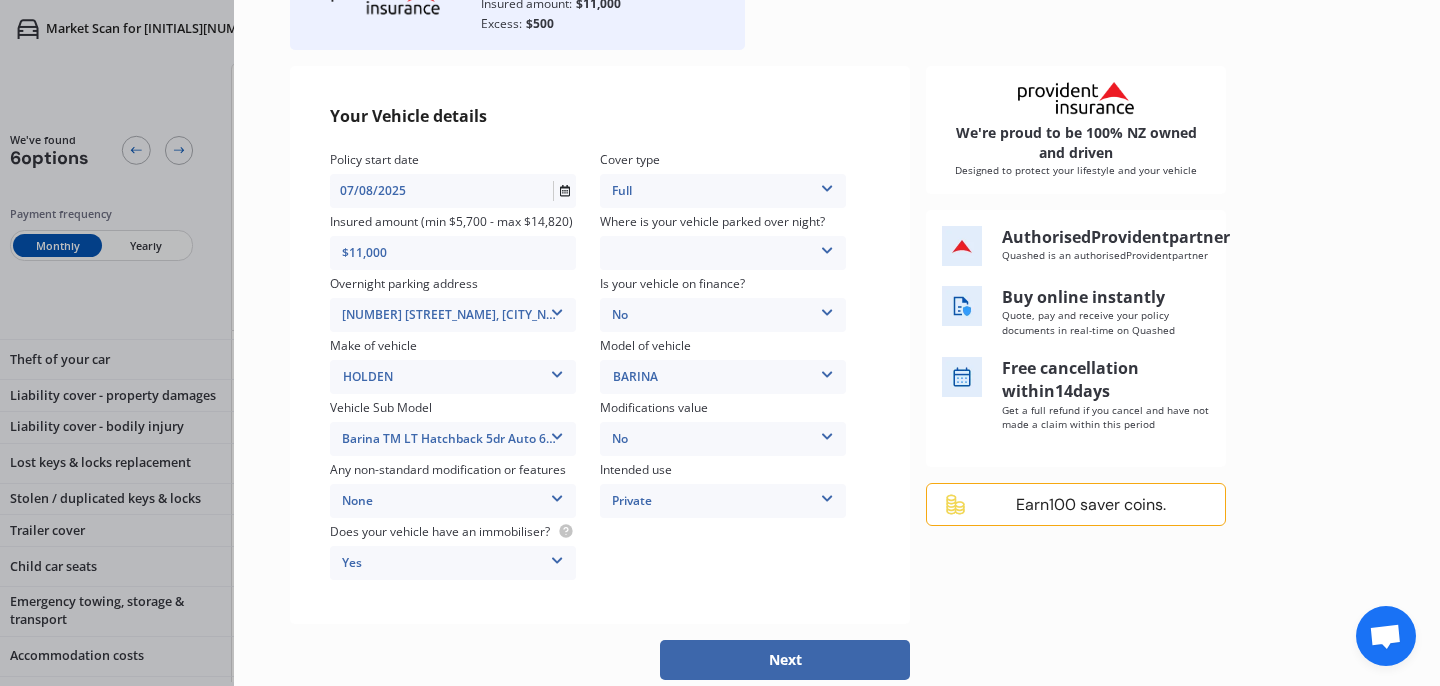 click on "Policy start date [DATE] Cover type Full Full Insured amount (min $5,700 - max $14,820) $11,000 Where is your vehicle parked over night? Garage (fully enclosed) Off Street Parking Other Overnight parking address [NUMBER] [STREET], [CITY] [POSTAL_CODE] [NUMBER] [STREET], [CITY] [POSTAL_CODE] Is your vehicle on finance? No No Yes Make of vehicle HOLDEN HOLDEN Model of vehicle BARINA BARINA Vehicle Sub Model Barina TM LT Hatchback 5dr Auto 6sp 1.6i MY17 Barina TM LT Hatchback 5dr Auto 6sp 1.6i MY17 Modifications value No No Up to $4000 Up to $6000 Greater than $6000 Any non-standard modification or features None None Nitrous Oxide System(NOS) Roll Cage Full Racing Harness Intended use Private Private Private & Business Does your vehicle have an immobiliser? Yes Yes No" at bounding box center (600, 367) 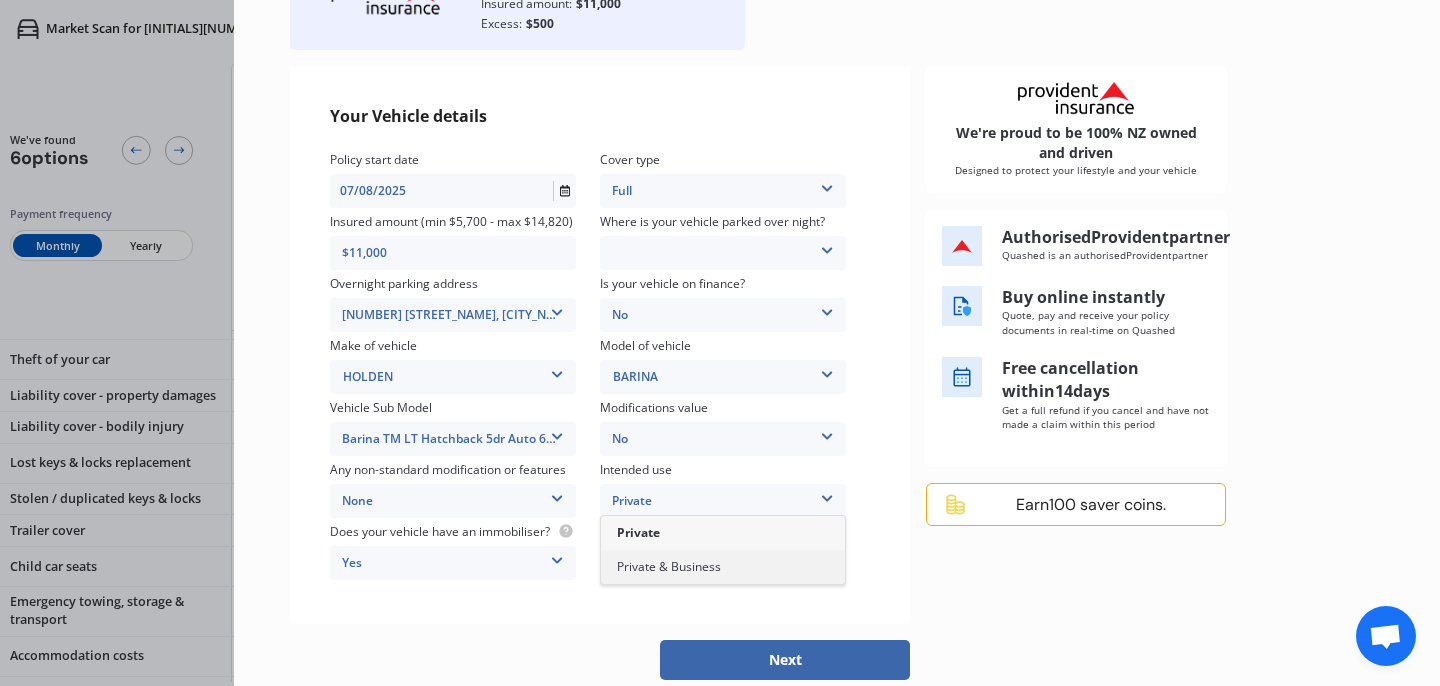click on "Private & Business" at bounding box center (723, 567) 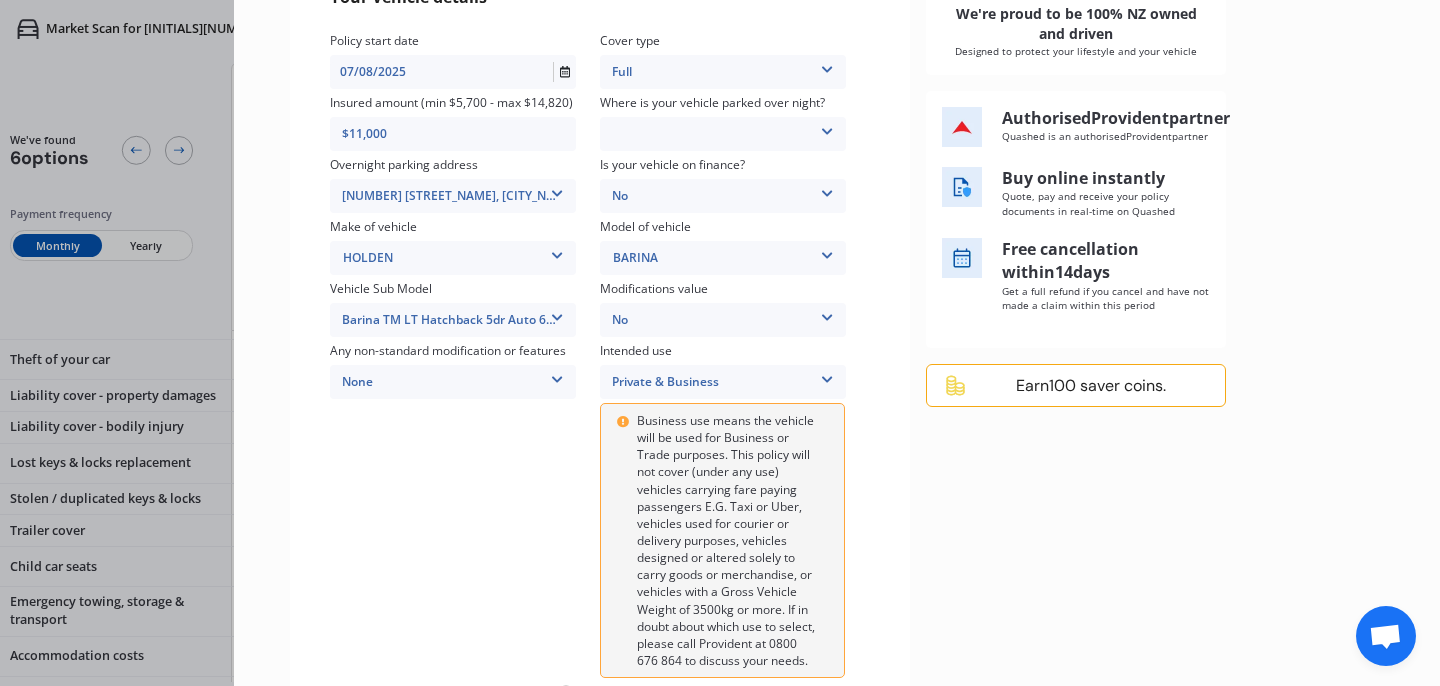 scroll, scrollTop: 355, scrollLeft: 0, axis: vertical 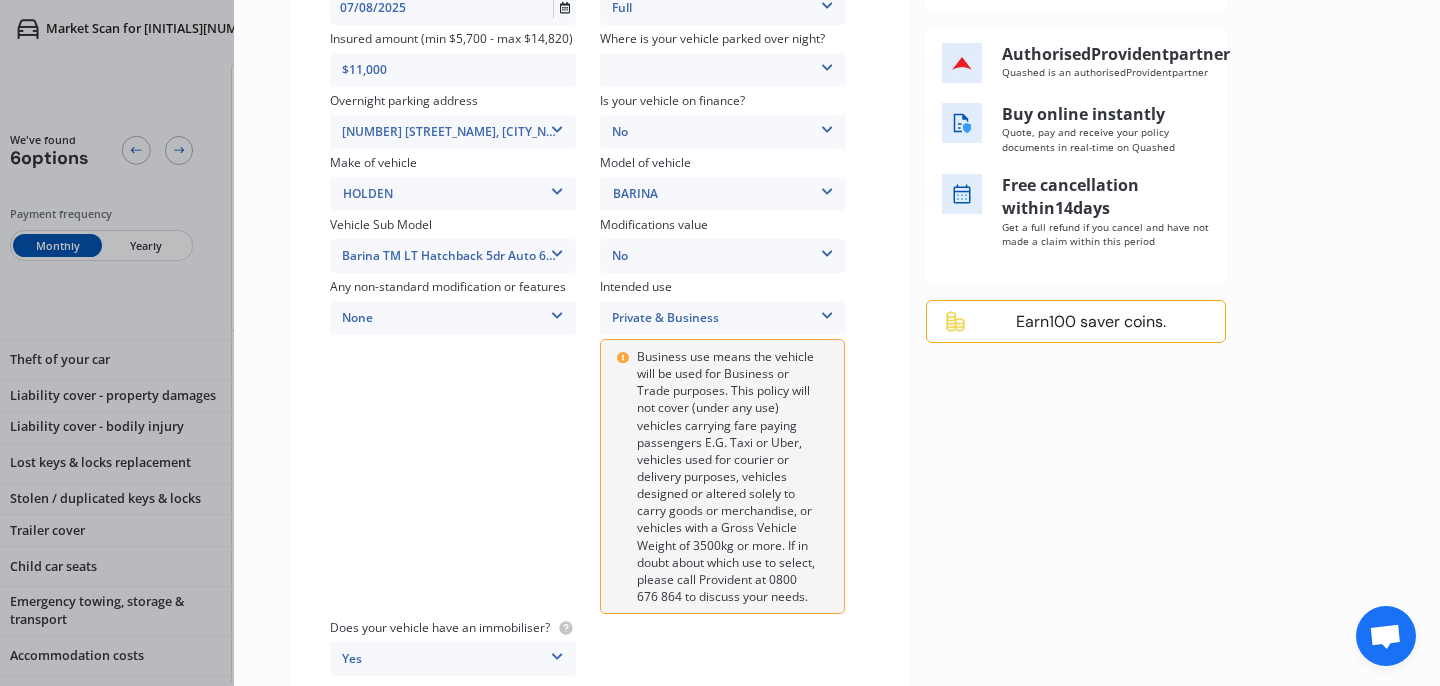 click on "Your Vehicle details Policy start date [DATE] Cover type Full Full Insured amount (min $5,700 - max $14,820) $11,000 Where is your vehicle parked over night? Garage (fully enclosed) Off Street Parking Other Overnight parking address [NUMBER] [STREET_NAME], [CITY_NAME] [POSTAL_CODE] [NUMBER] [STREET_NAME], [CITY_NAME] [POSTAL_CODE] Is your vehicle on finance? No No Yes Make of vehicle HOLDEN HOLDEN Model of vehicle BARINA BARINA Vehicle Sub Model Barina TM LT Hatchback 5dr Auto 6sp 1.6i MY17 Barina TM LT Hatchback 5dr Auto 6sp 1.6i MY17 Modifications value No No Up to $4000 Up to $6000 Greater than $6000 Any non-standard modification or features None None Nitrous Oxide System(NOS) Roll Cage Full Racing Harness Intended use Private & Business Private Private & Business Does your vehicle have an immobiliser? Yes Yes No" at bounding box center (600, 301) 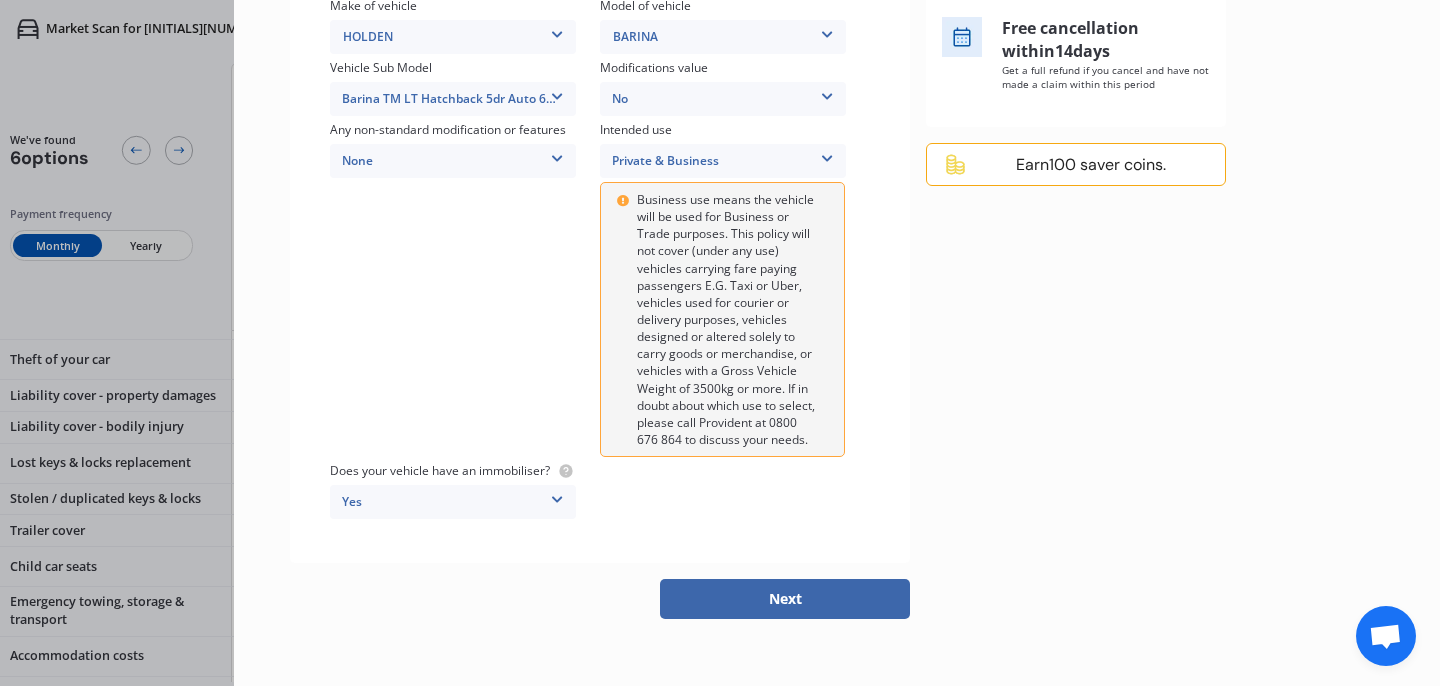 click at bounding box center [557, 496] 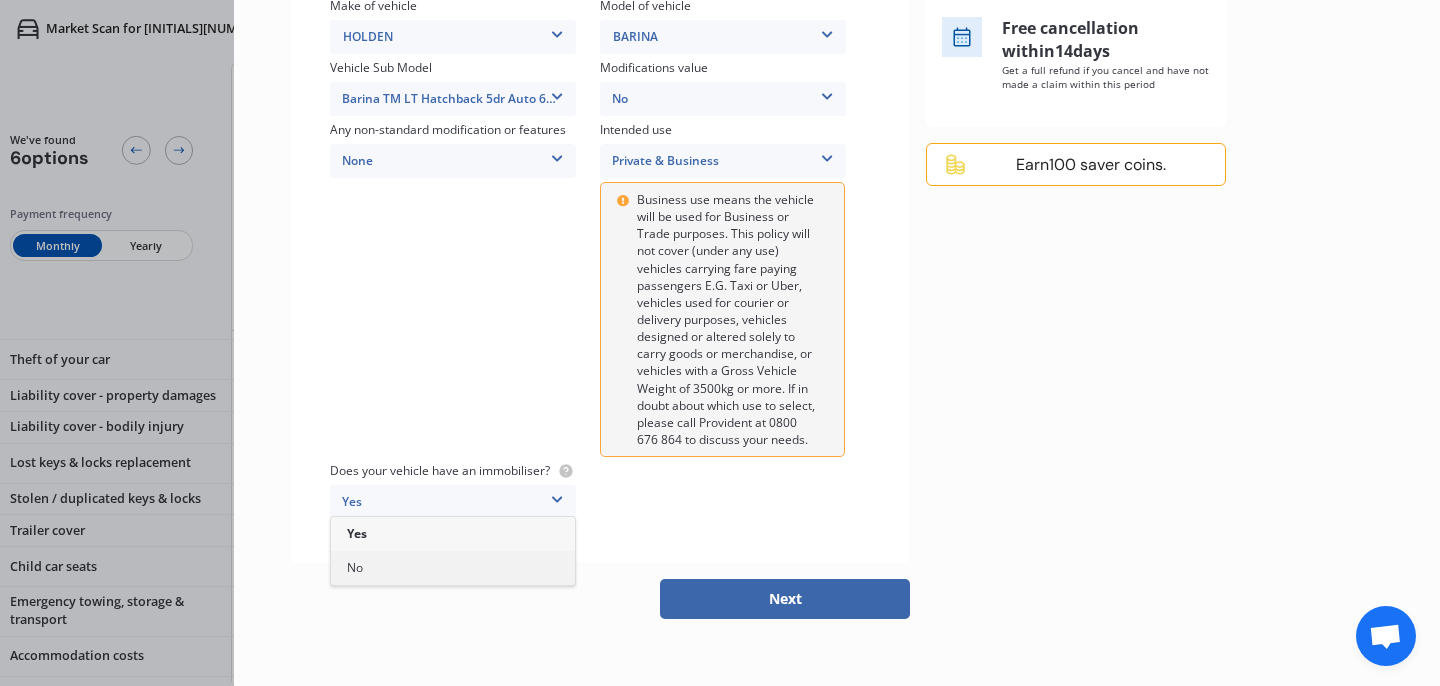 click on "No" at bounding box center [453, 568] 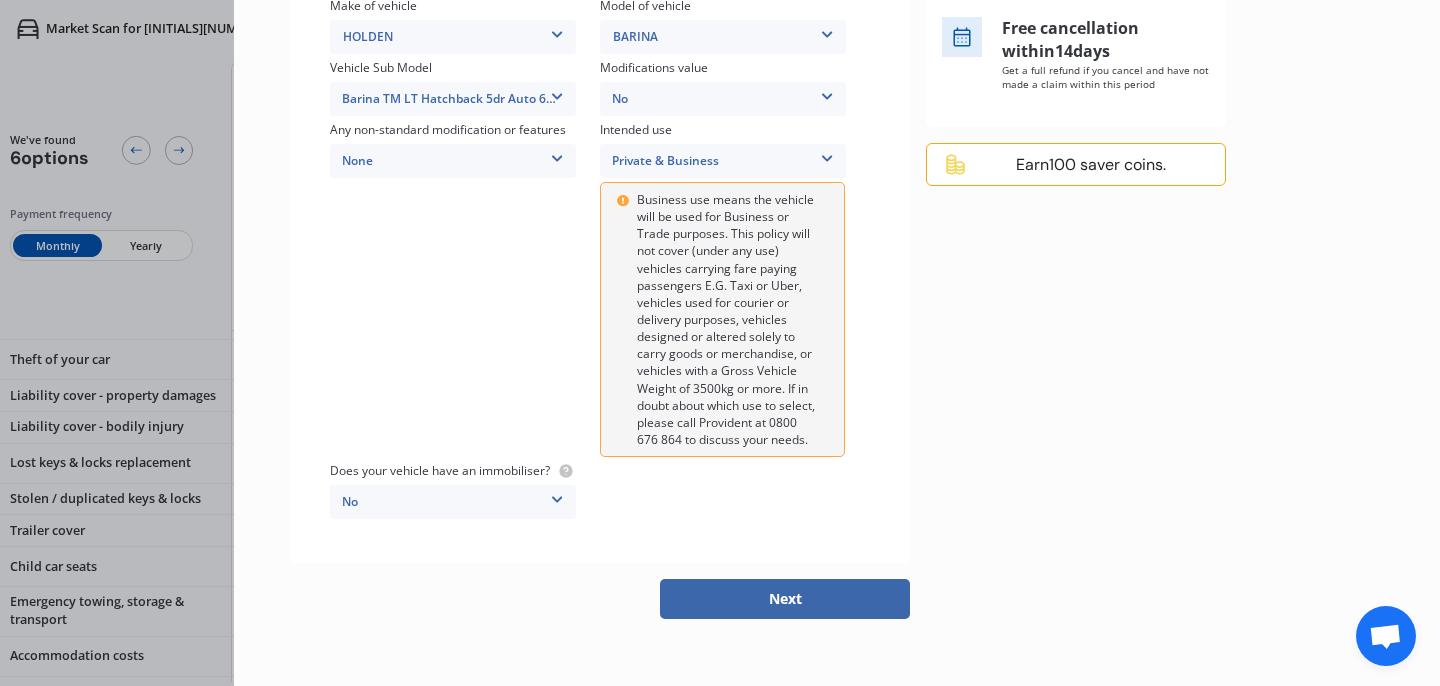 click on "Next" at bounding box center [785, 599] 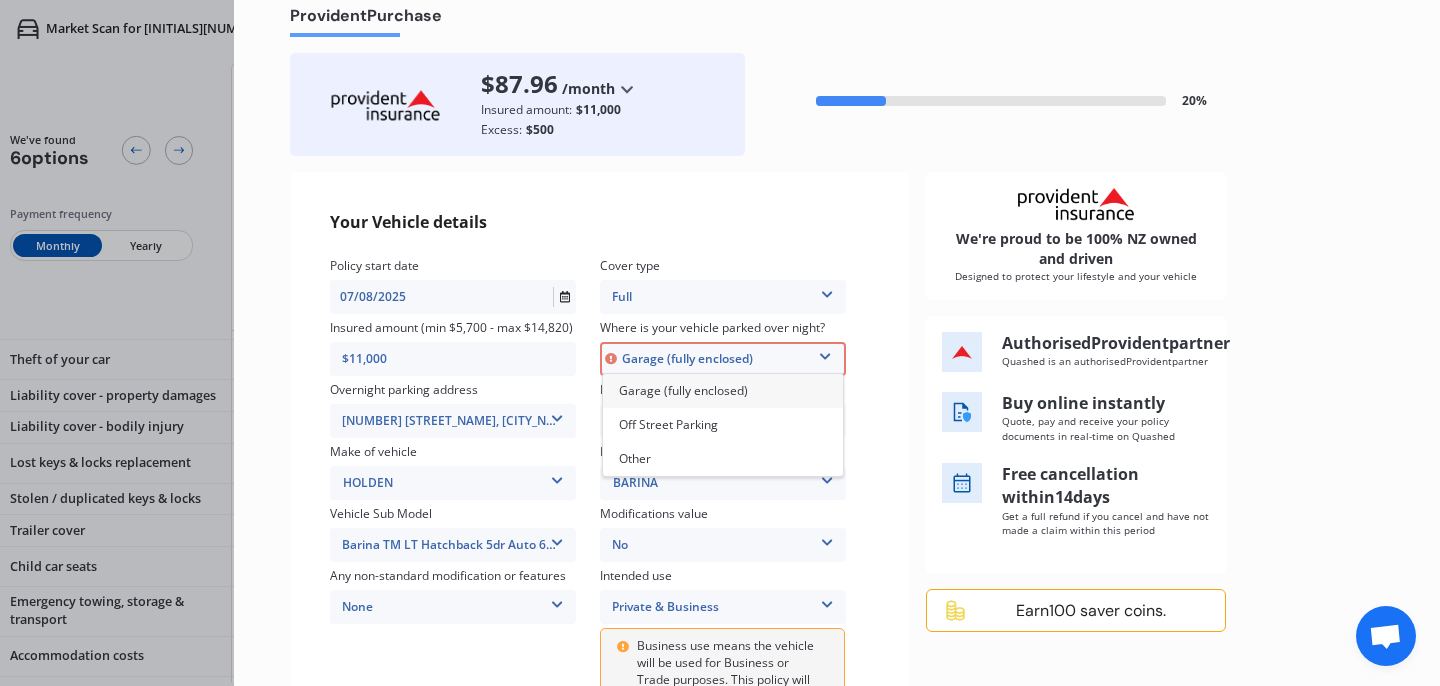 click at bounding box center [825, 353] 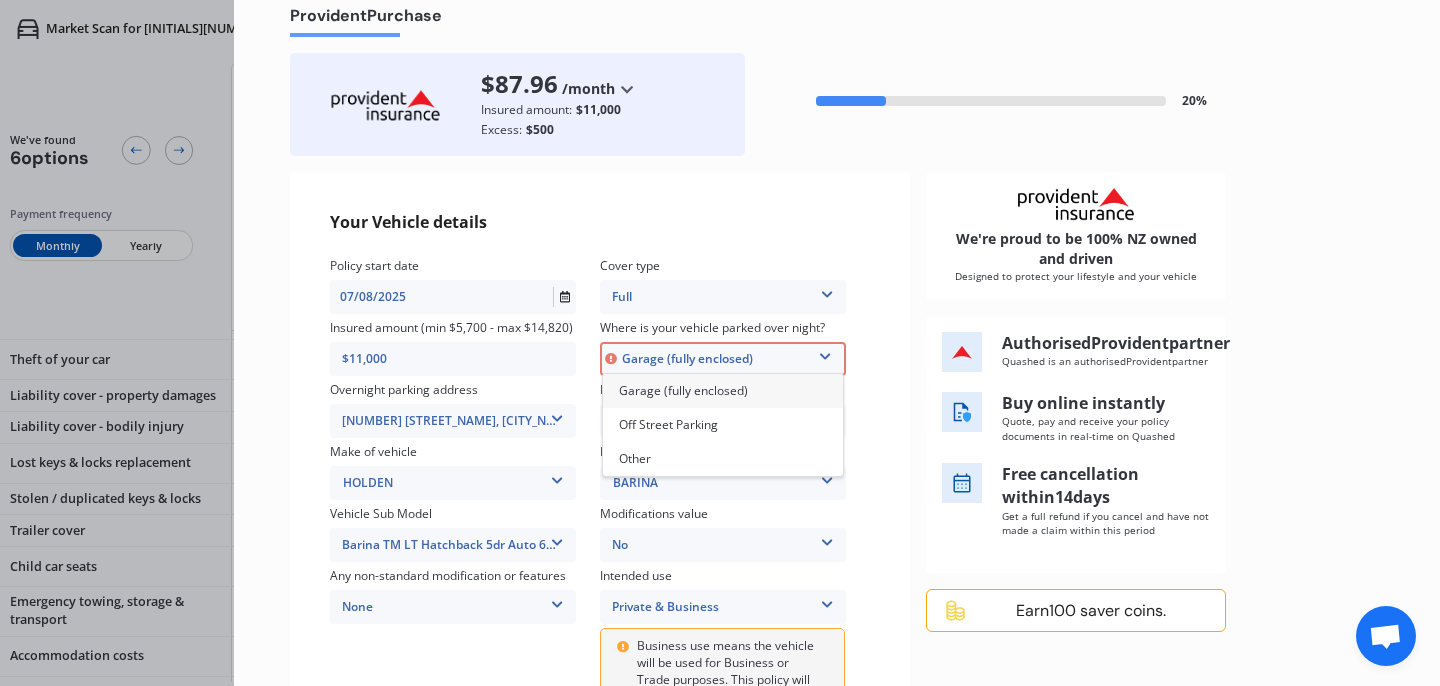 click at bounding box center [825, 353] 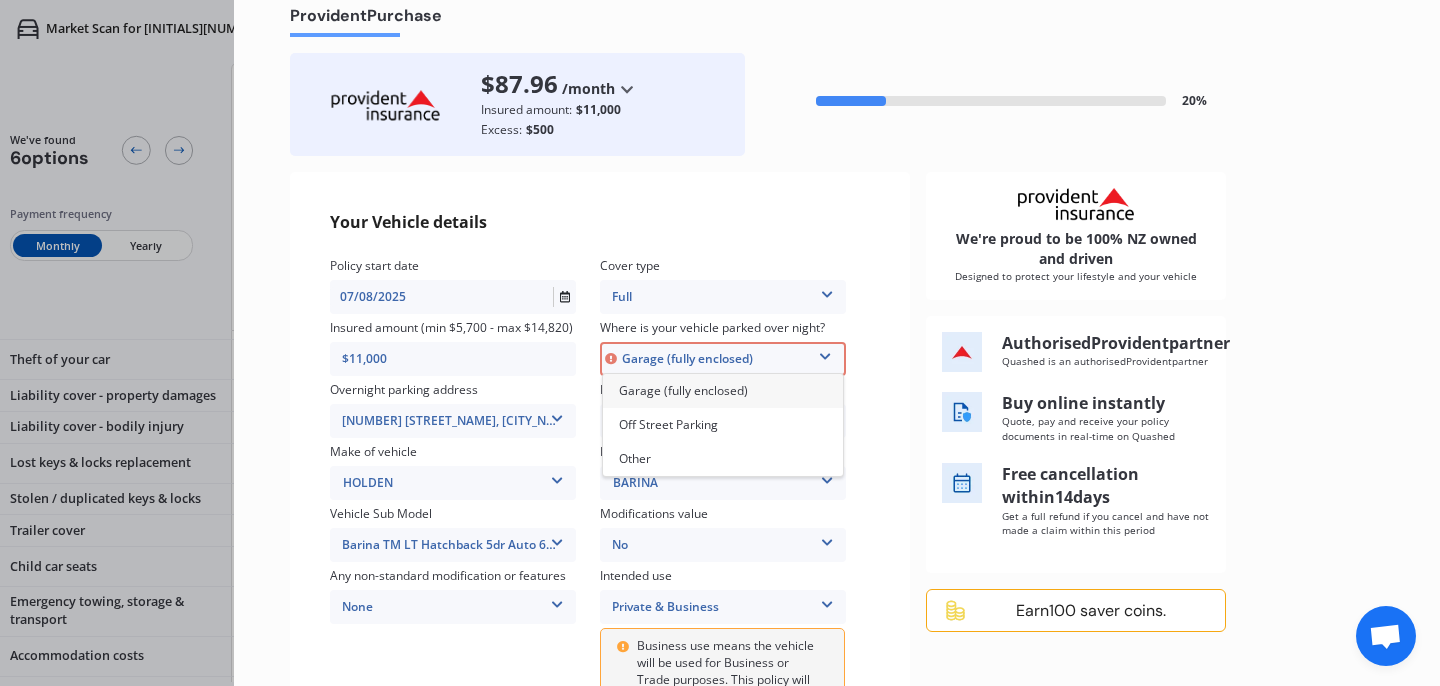 click on "Garage (fully enclosed)" at bounding box center [723, 391] 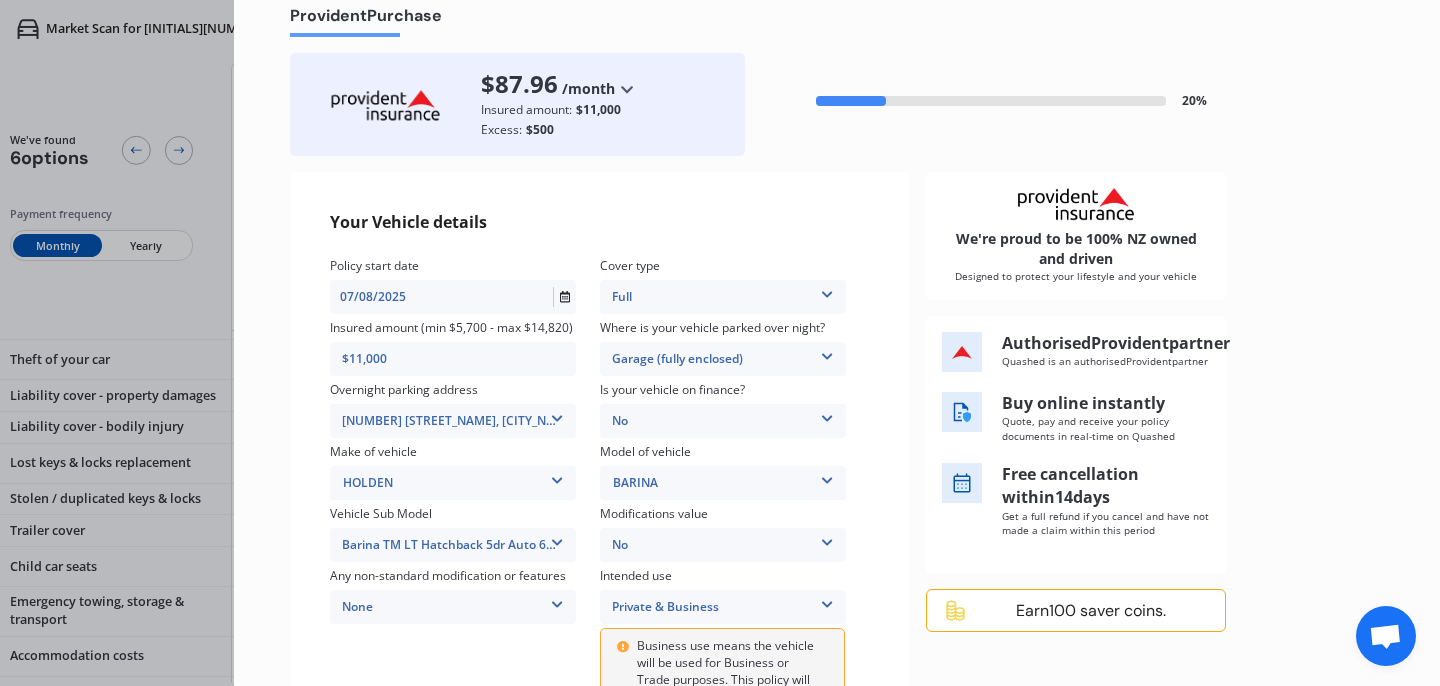 scroll, scrollTop: 512, scrollLeft: 0, axis: vertical 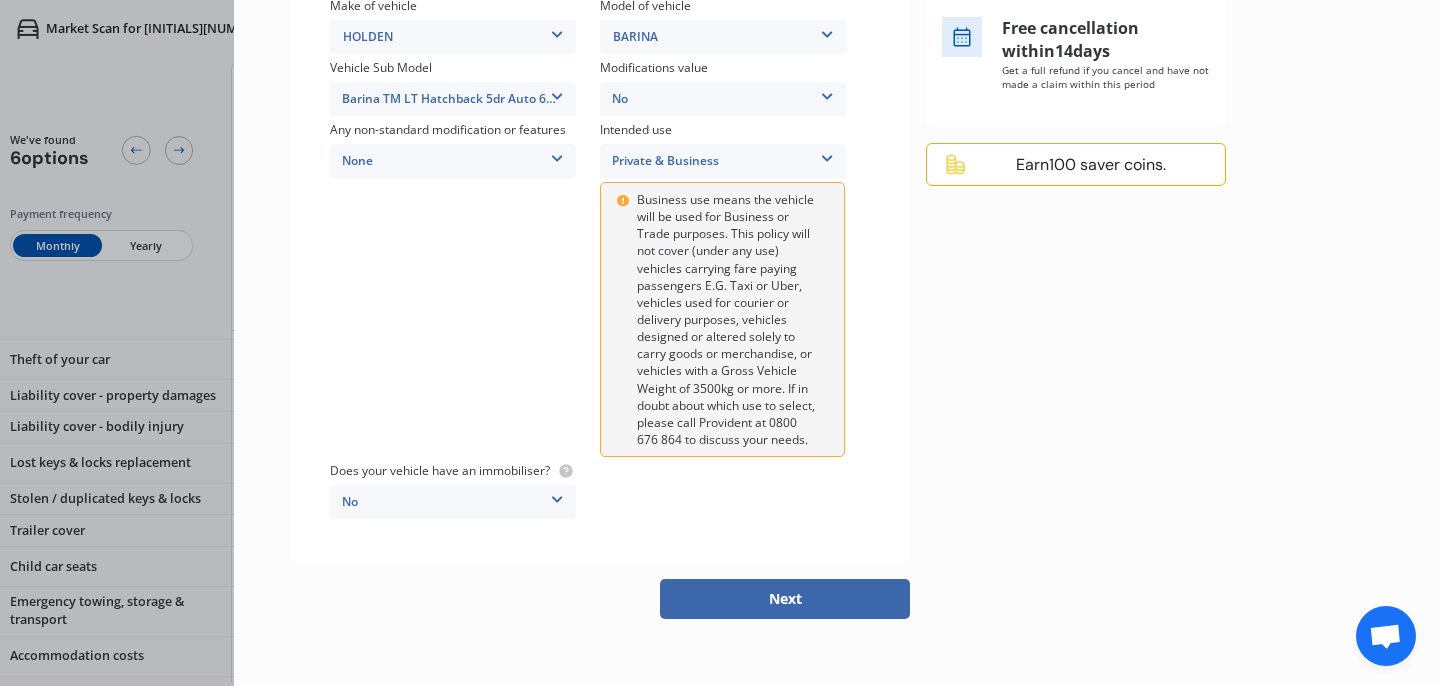 click on "Next" at bounding box center (785, 599) 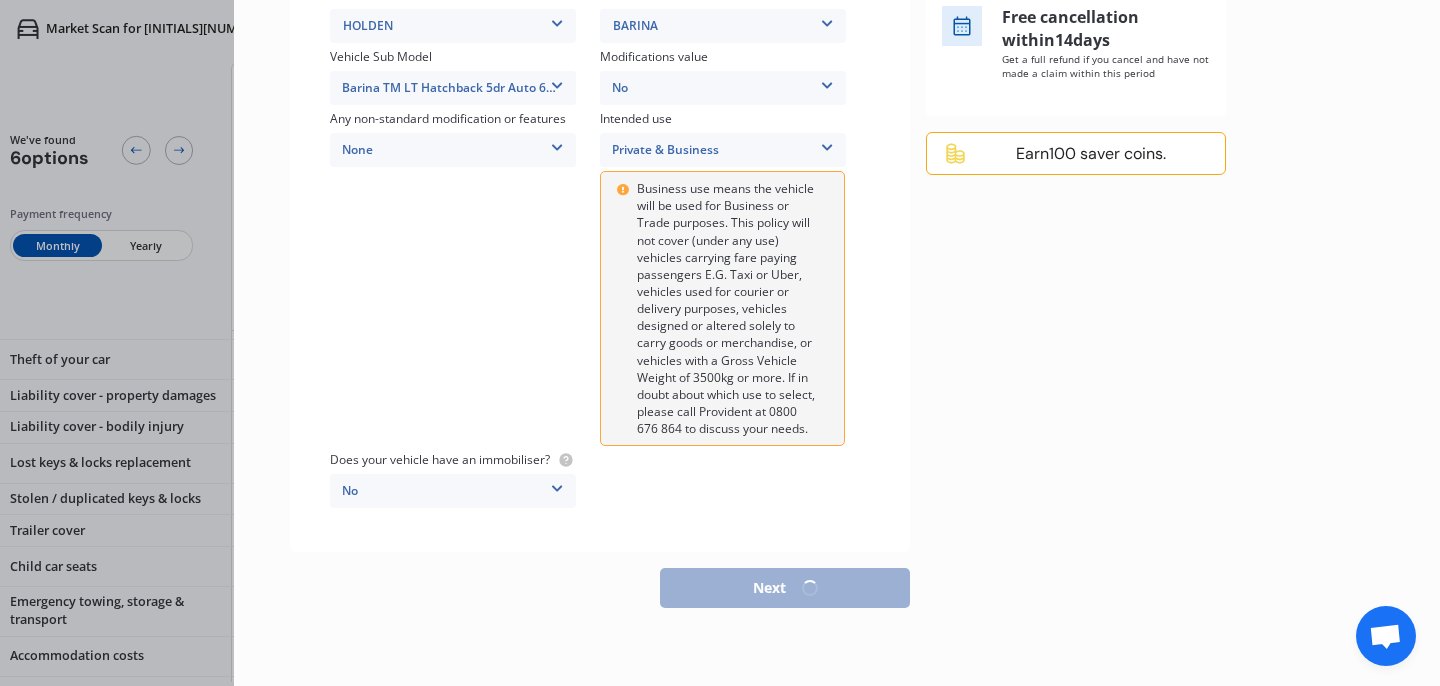 scroll, scrollTop: 504, scrollLeft: 0, axis: vertical 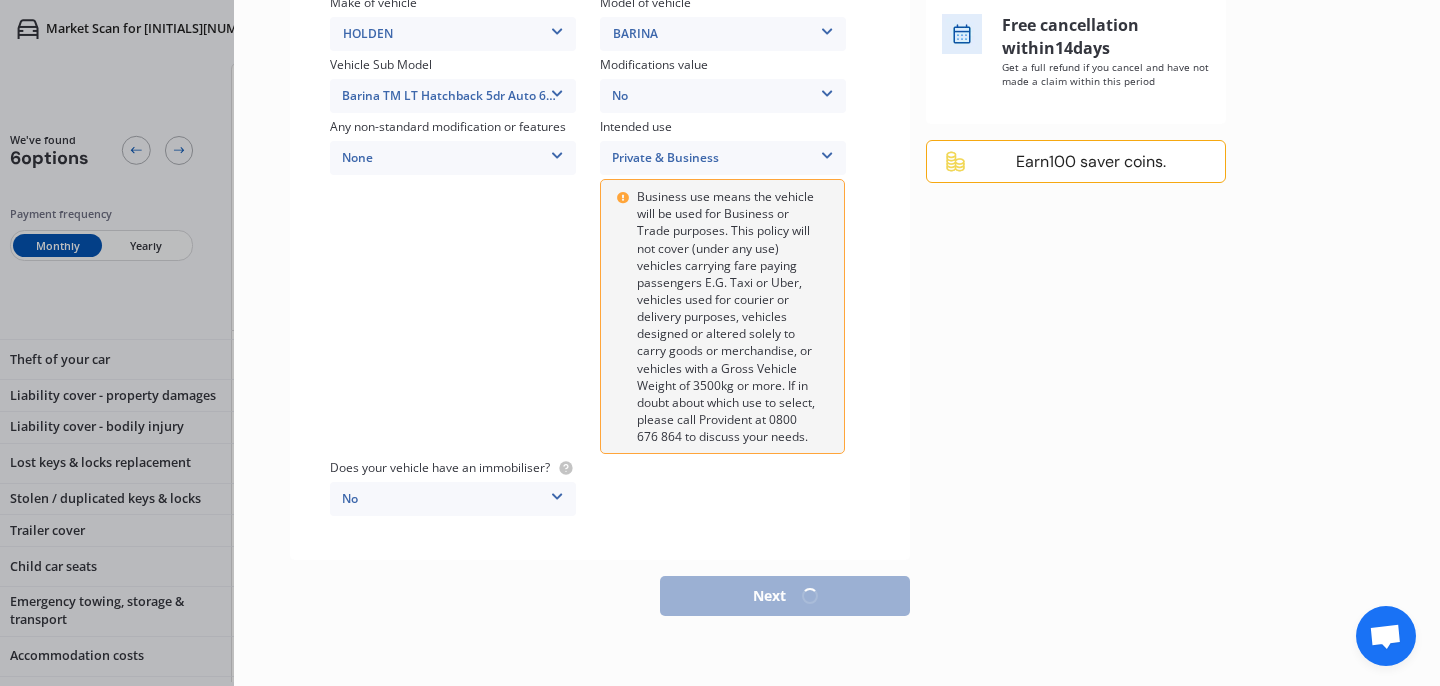 select on "14" 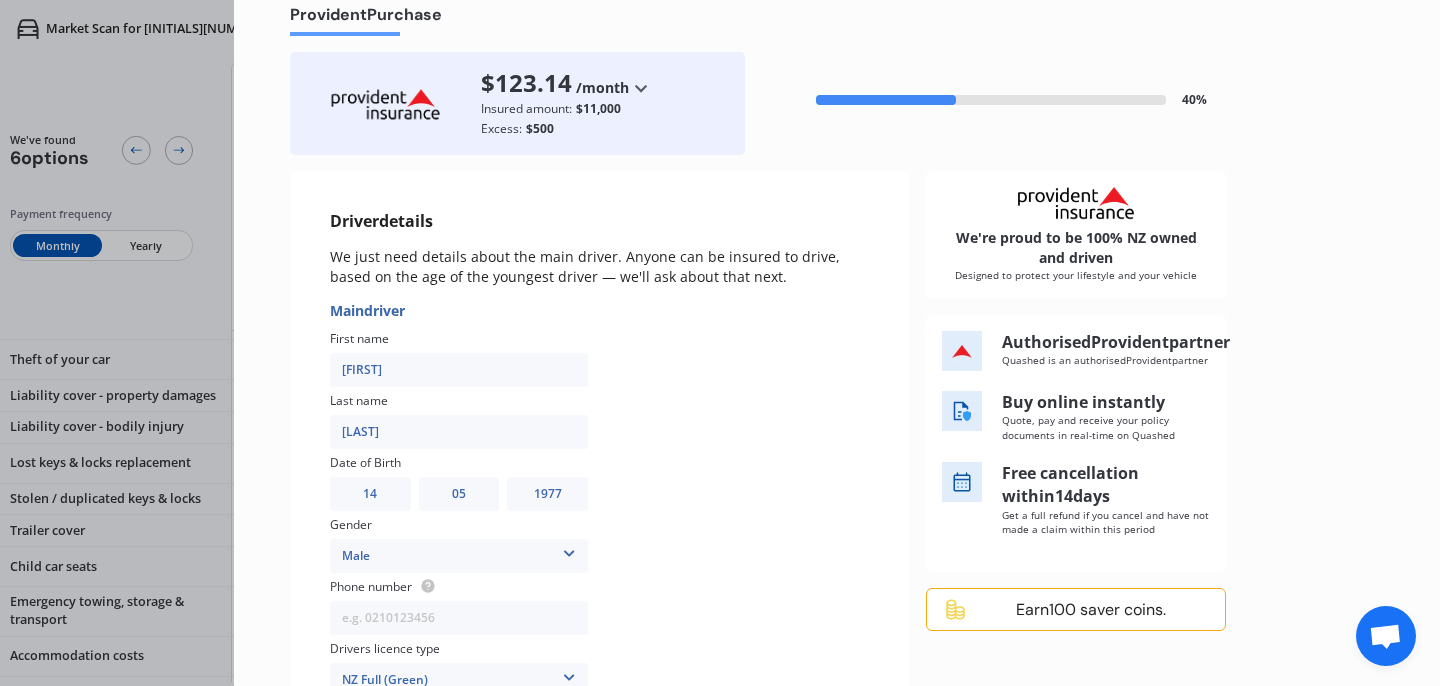 scroll, scrollTop: 0, scrollLeft: 0, axis: both 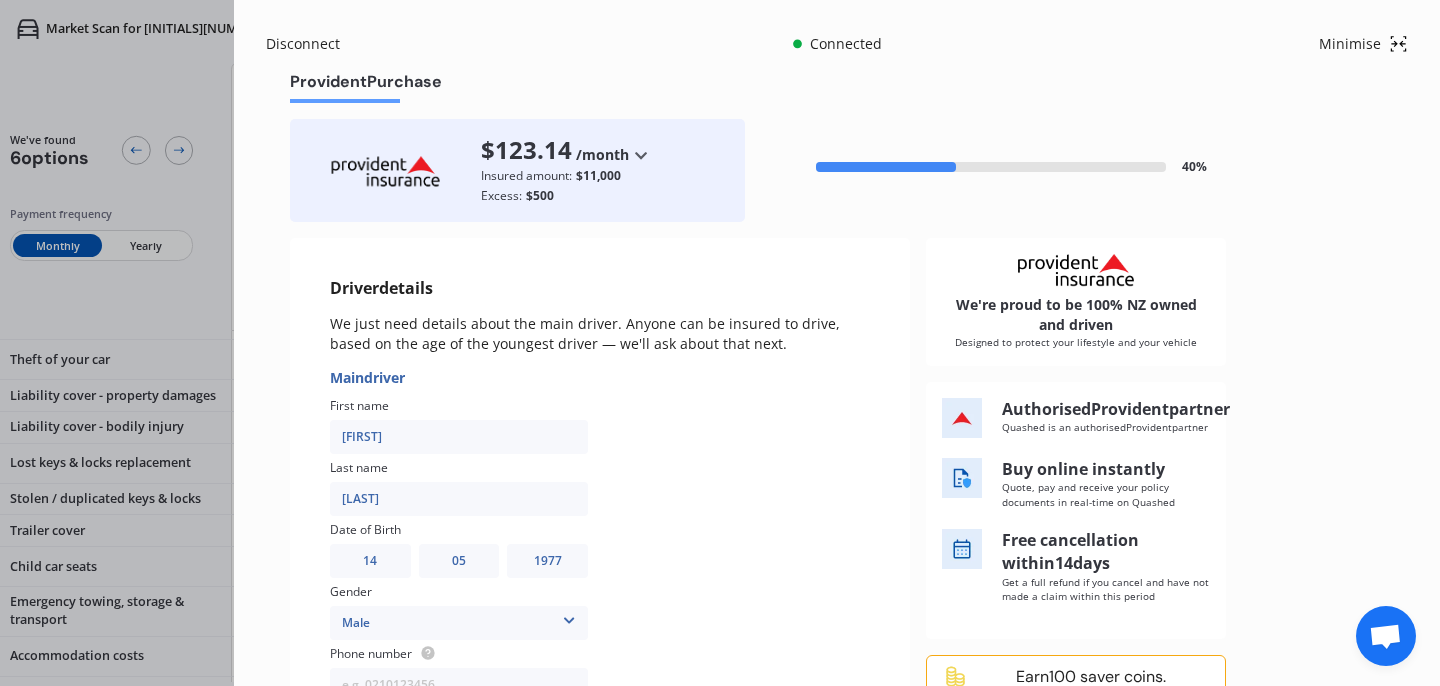 click on "Disconnect" at bounding box center [314, 44] 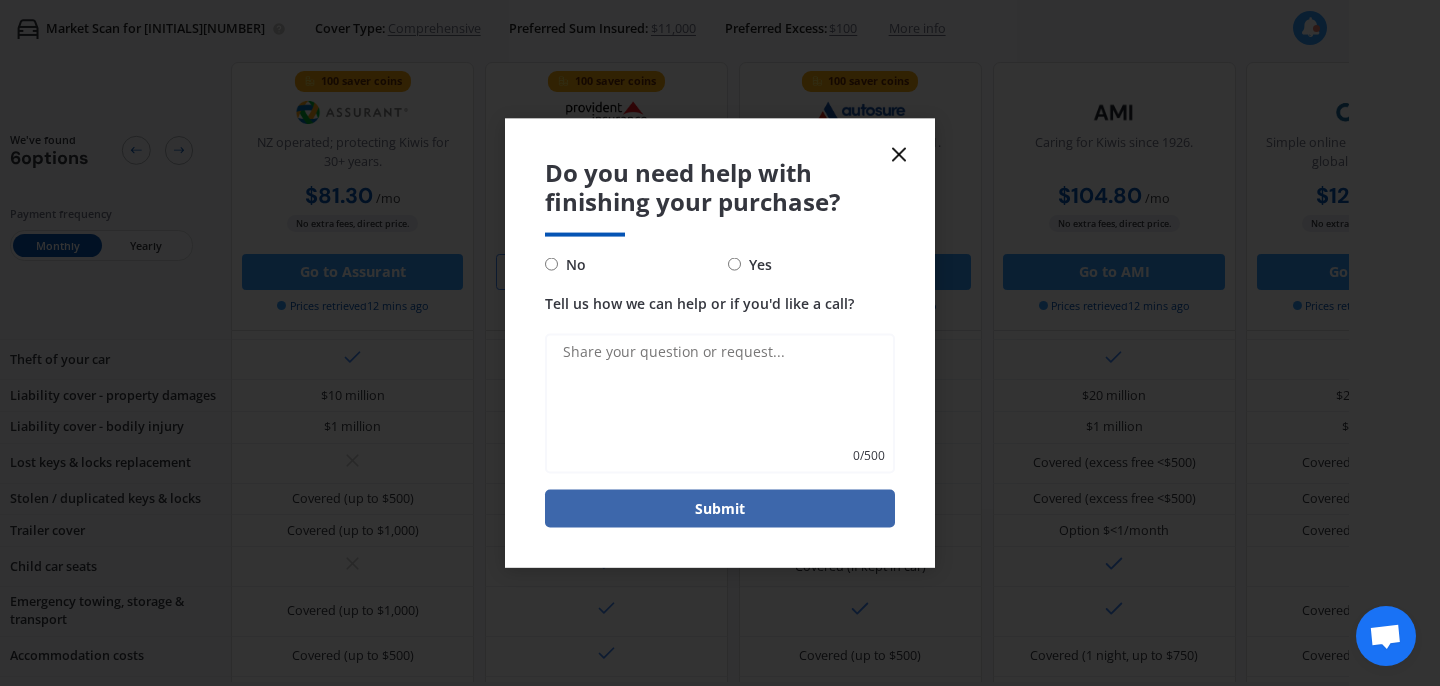 click on "No" at bounding box center (551, 264) 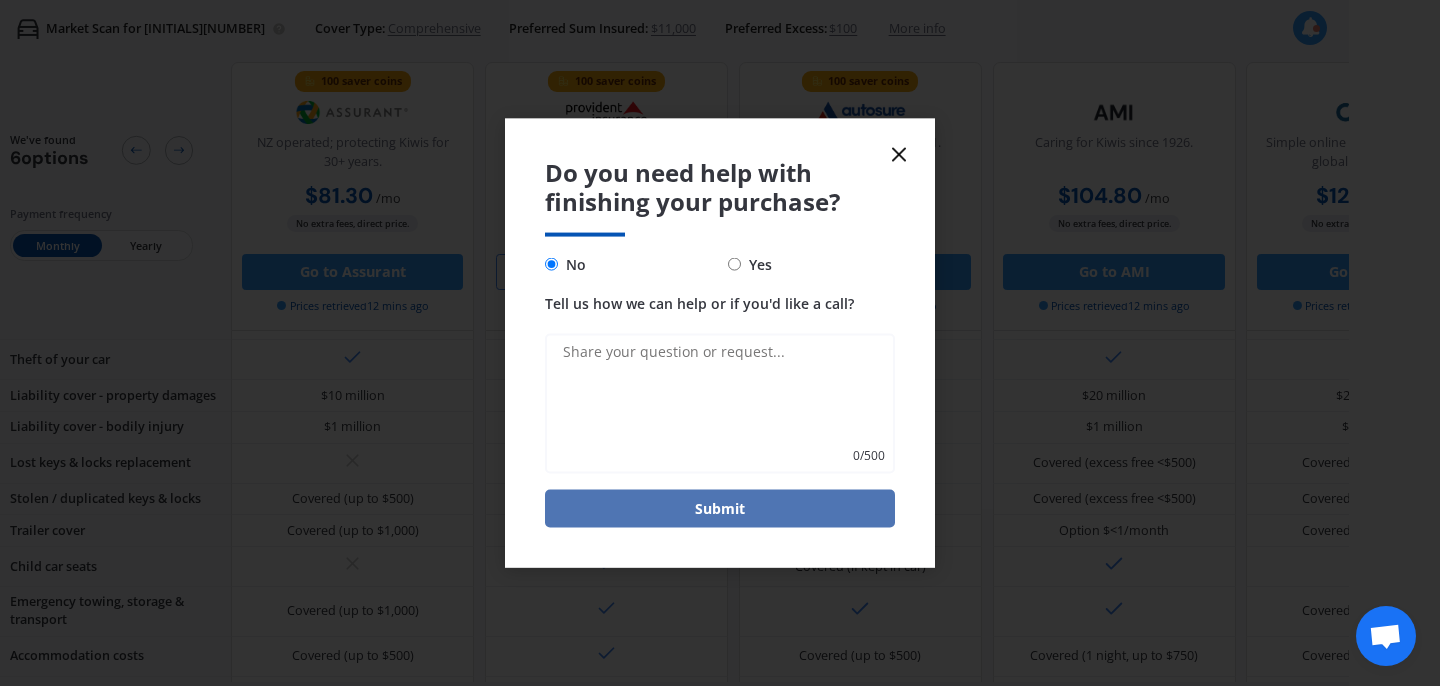 click on "Submit" at bounding box center (720, 508) 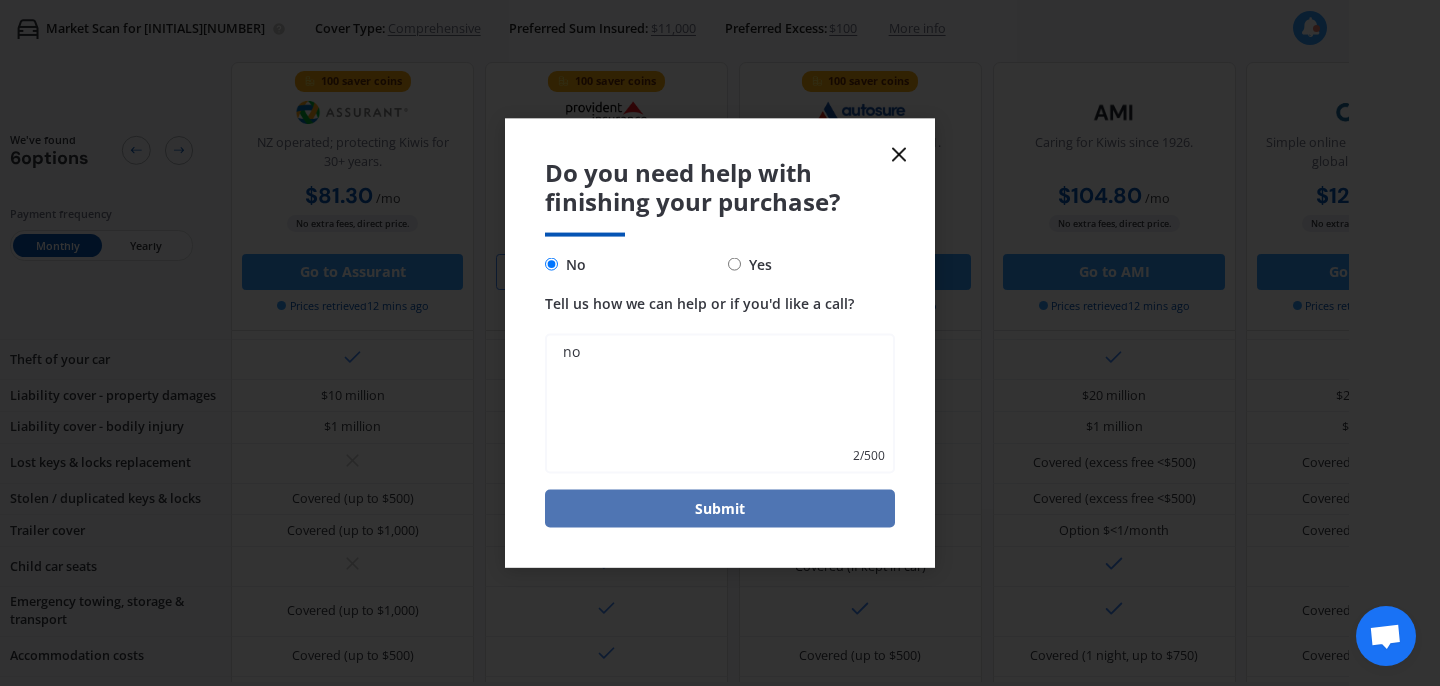 type on "no" 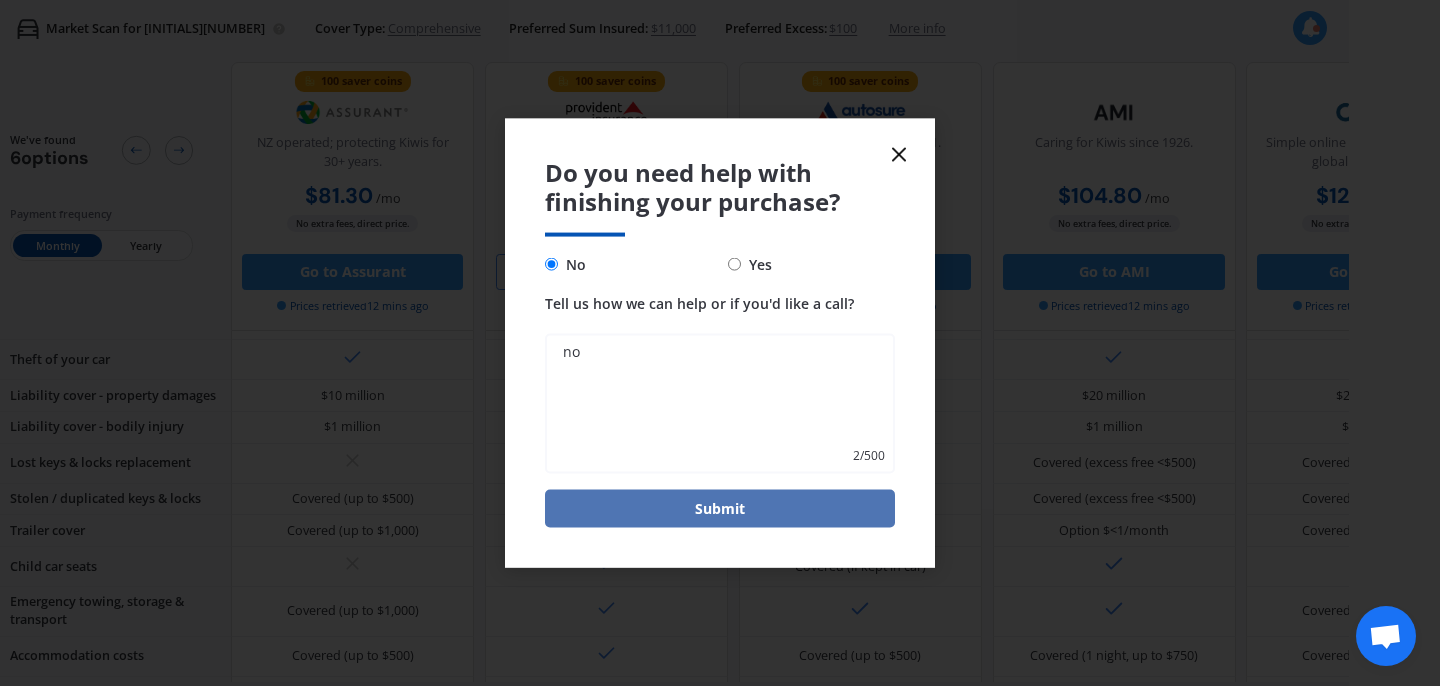 click on "Submit" at bounding box center [720, 508] 